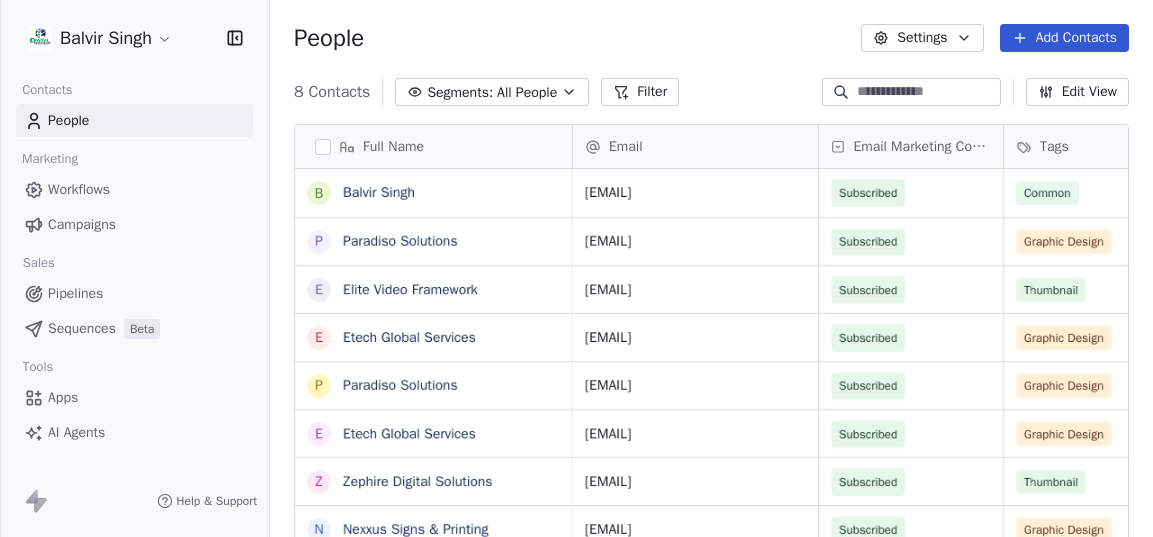scroll, scrollTop: 0, scrollLeft: 0, axis: both 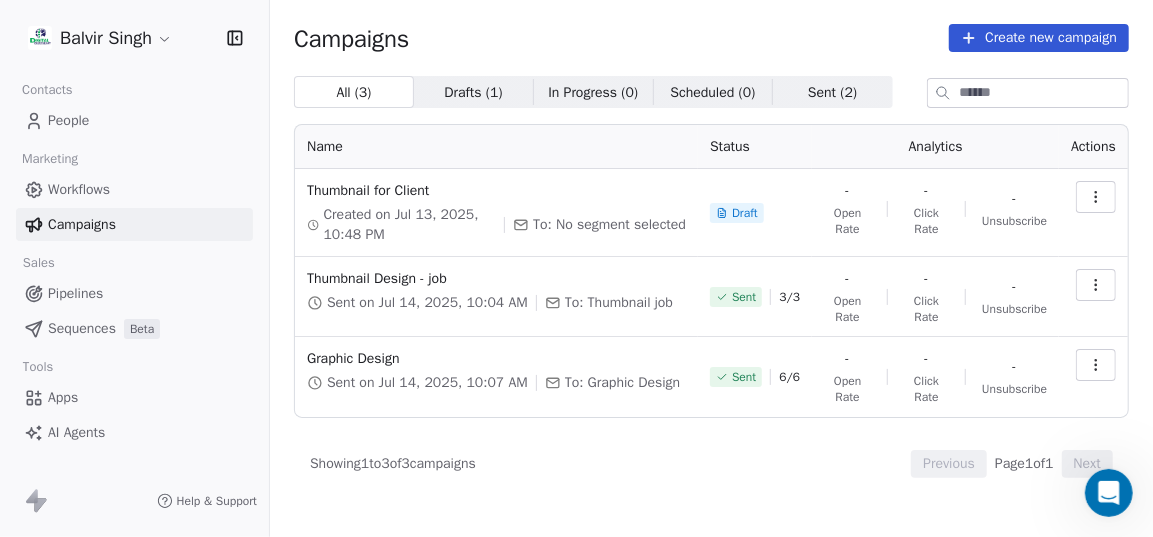 click at bounding box center (1096, 285) 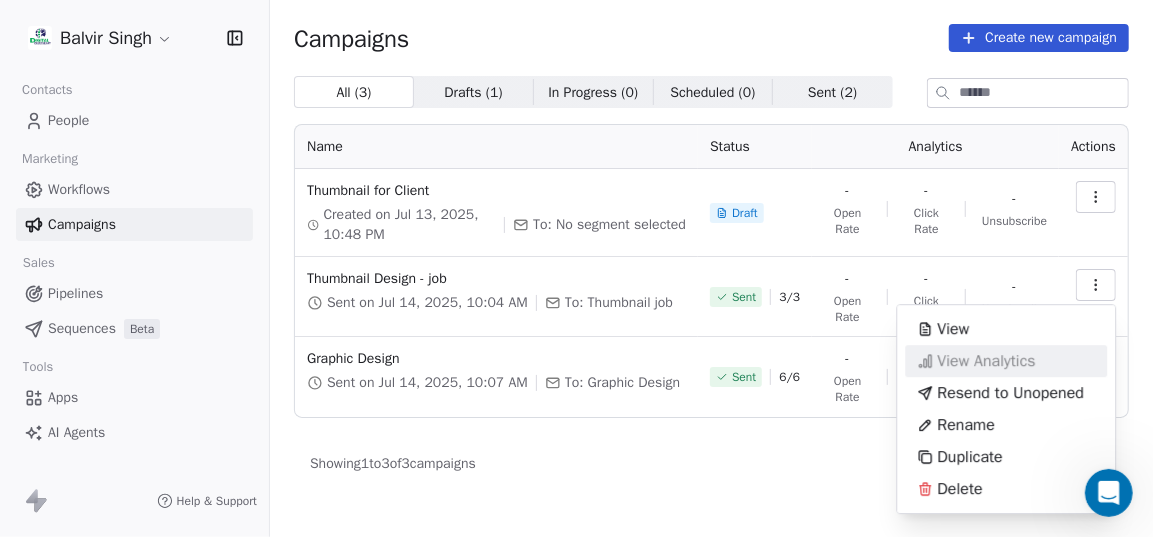 click on "View Analytics" at bounding box center [986, 361] 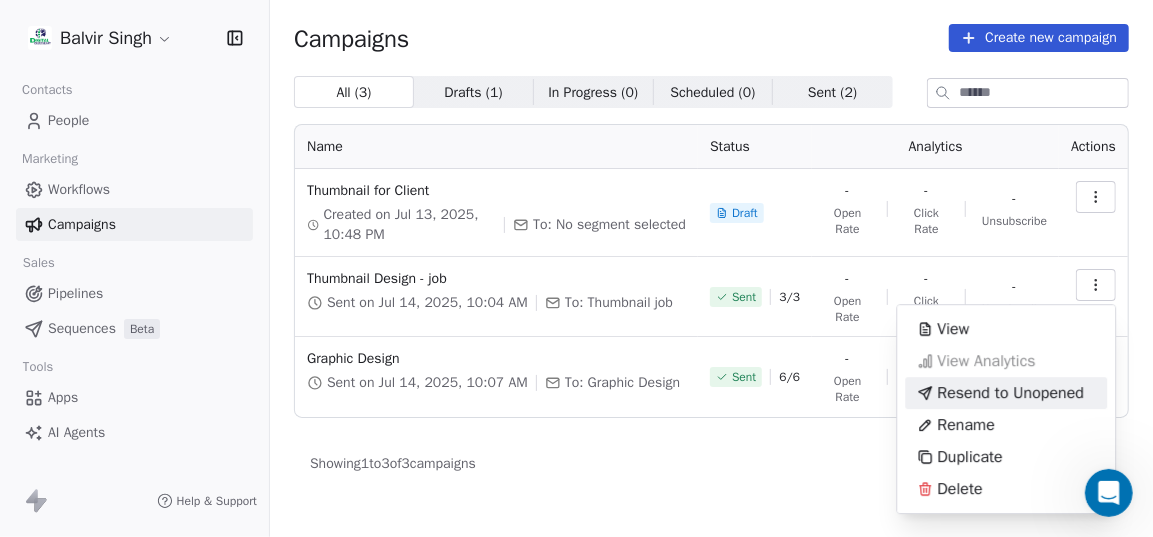 click on "[FIRST] [LAST] Contacts People Marketing Workflows Campaigns Sales Pipelines Sequences Beta Tools Apps AI Agents Help & Support Campaigns Create new campaign All ( 3 ) All ( 3 ) Drafts ( 1 ) Drafts ( 1 ) In Progress ( 0 ) In Progress ( 0 ) Scheduled ( 0 ) Scheduled ( 0 ) Sent ( 2 ) Sent ( 2 ) Name Status Analytics Actions Thumbnail for Client Created on Jul 13, 2025, 10:48 PM To: No segment selected Draft - Open Rate - Click Rate - Unsubscribe Thumbnail Design - job Sent on Jul 14, 2025, 10:04 AM To: Thumbnail job Sent 3 / 3 - Open Rate - Click Rate - Unsubscribe Graphic Design Sent on Jul 14, 2025, 10:07 AM To: Graphic Design Sent 6 / 6 - Open Rate - Click Rate - Unsubscribe Showing 1 to 3 of 3 campaigns Previous Page 1 of 1 Next View View Analytics Resend to Unopened Rename Duplicate Delete" at bounding box center [576, 268] 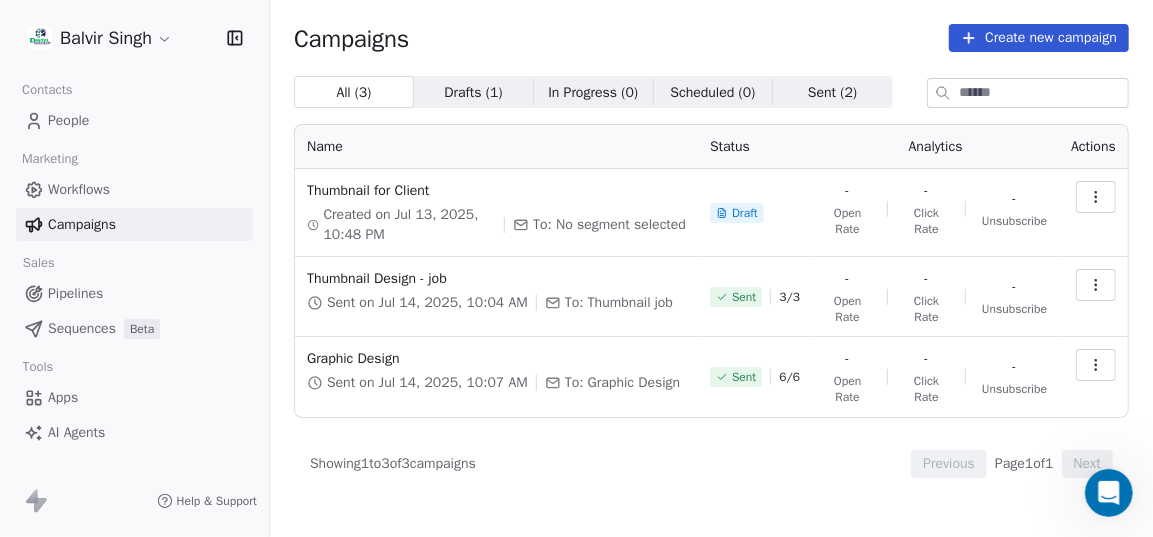 click at bounding box center [1096, 365] 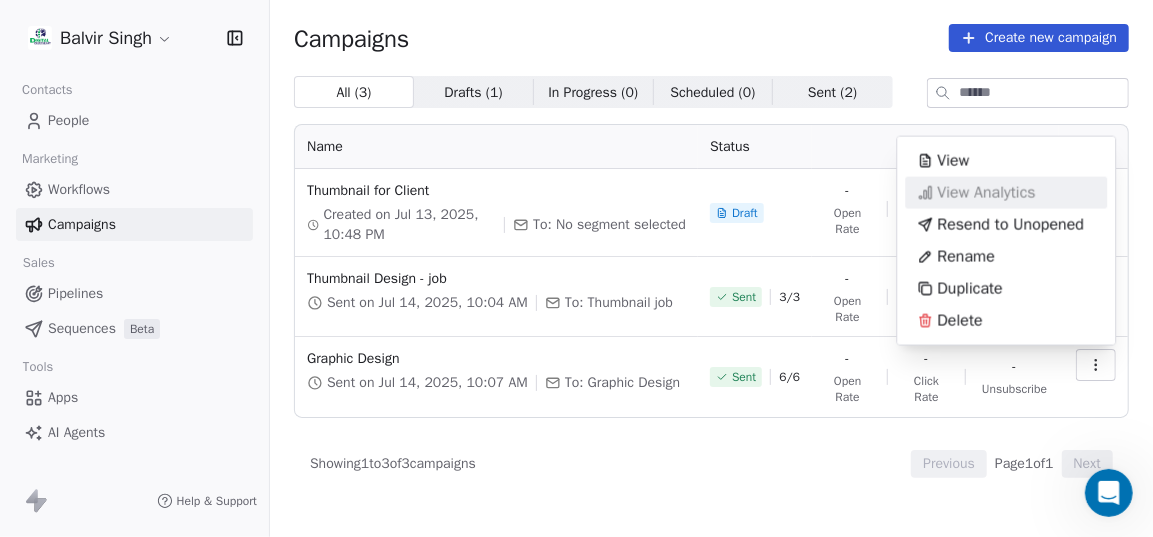click on "View Analytics" at bounding box center [986, 193] 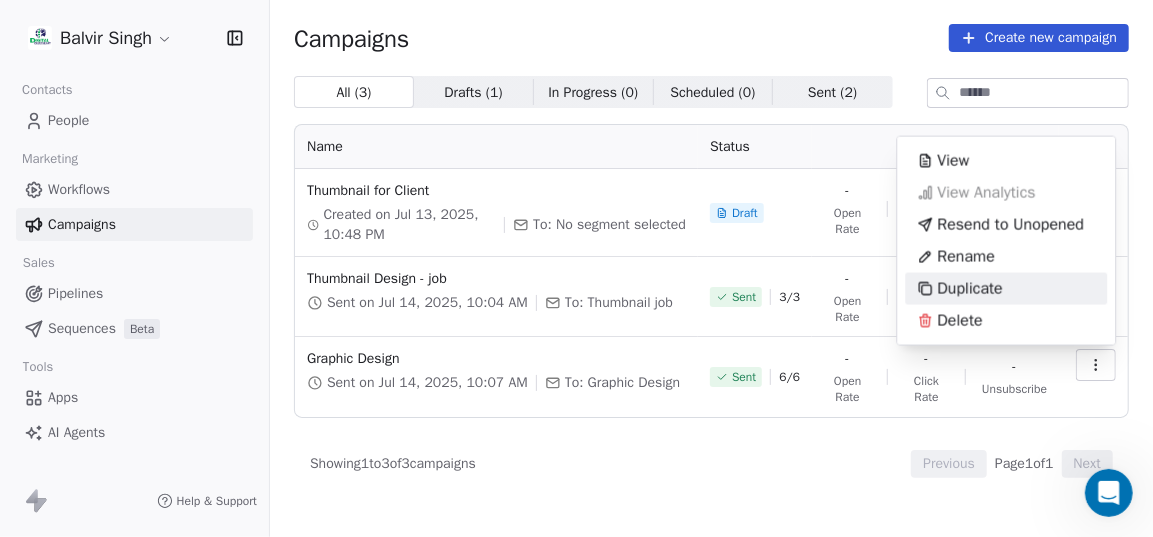 click on "[FIRST] [LAST] Contacts People Marketing Workflows Campaigns Sales Pipelines Sequences Beta Tools Apps AI Agents Help & Support Campaigns Create new campaign All ( 3 ) All ( 3 ) Drafts ( 1 ) Drafts ( 1 ) In Progress ( 0 ) In Progress ( 0 ) Scheduled ( 0 ) Scheduled ( 0 ) Sent ( 2 ) Sent ( 2 ) Name Status Analytics Actions Thumbnail for Client Created on Jul 13, 2025, 10:48 PM To: No segment selected Draft - Open Rate - Click Rate - Unsubscribe Thumbnail Design - job Sent on Jul 14, 2025, 10:04 AM To: Thumbnail job Sent 3 / 3 - Open Rate - Click Rate - Unsubscribe Graphic Design Sent on Jul 14, 2025, 10:07 AM To: Graphic Design Sent 6 / 6 - Open Rate - Click Rate - Unsubscribe Showing 1 to 3 of 3 campaigns Previous Page 1 of 1 Next View View Analytics Resend to Unopened Rename Duplicate Delete" at bounding box center (576, 268) 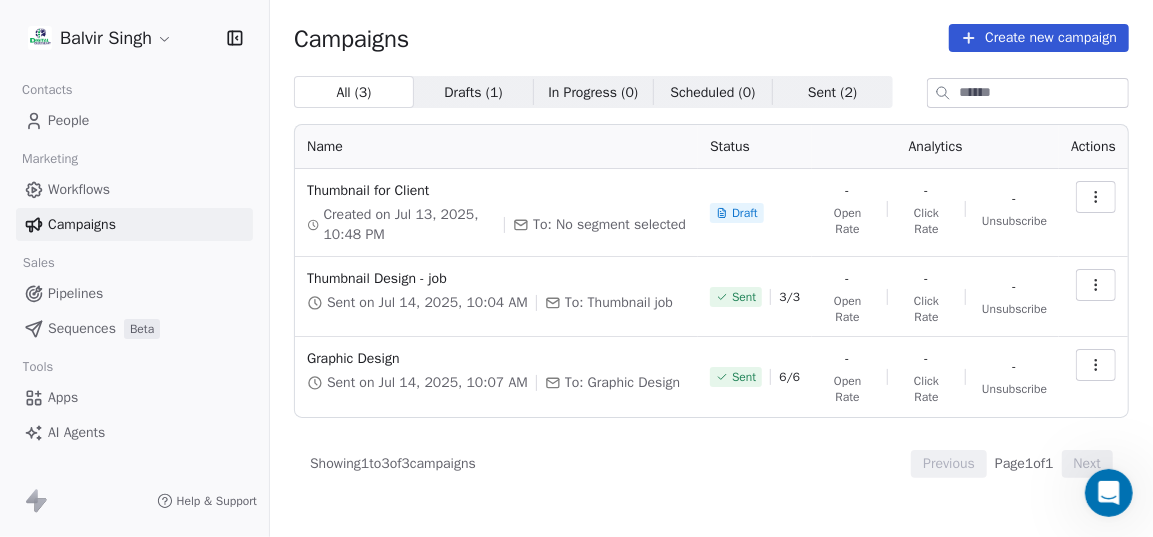 click 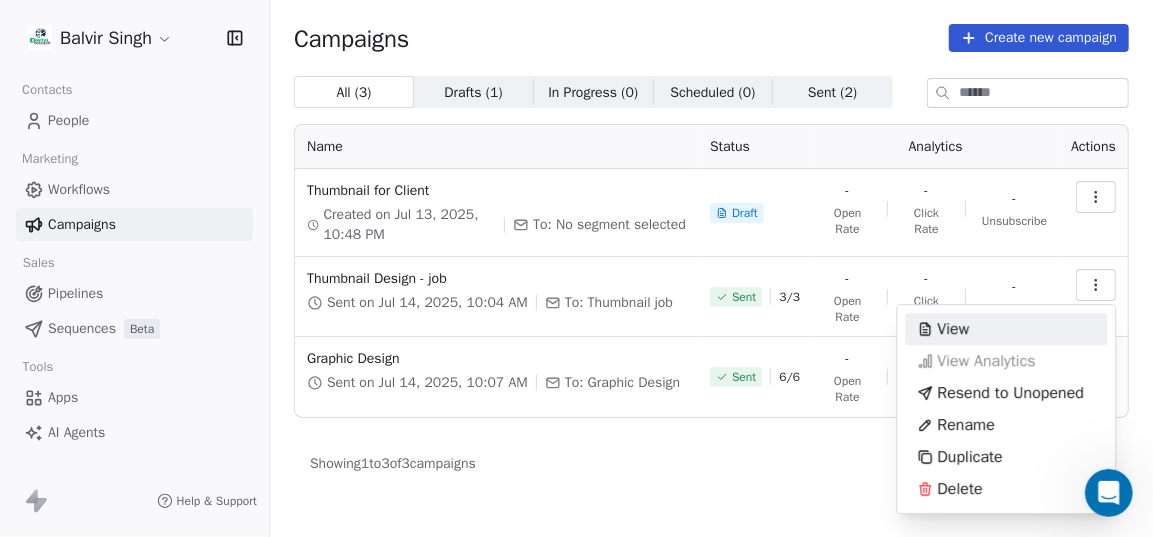 click on "View" at bounding box center (943, 329) 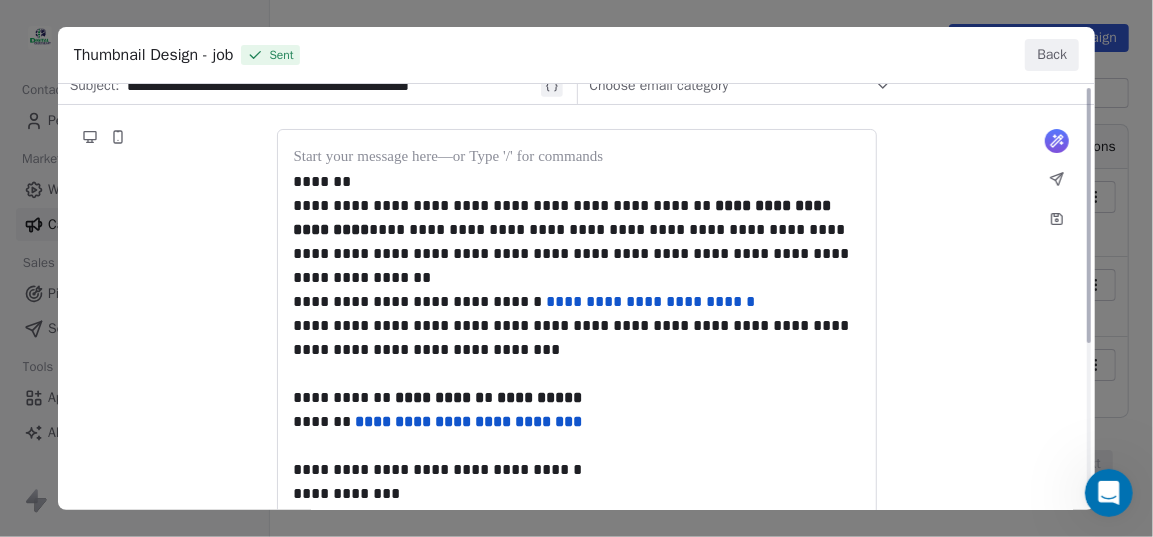 scroll, scrollTop: 0, scrollLeft: 0, axis: both 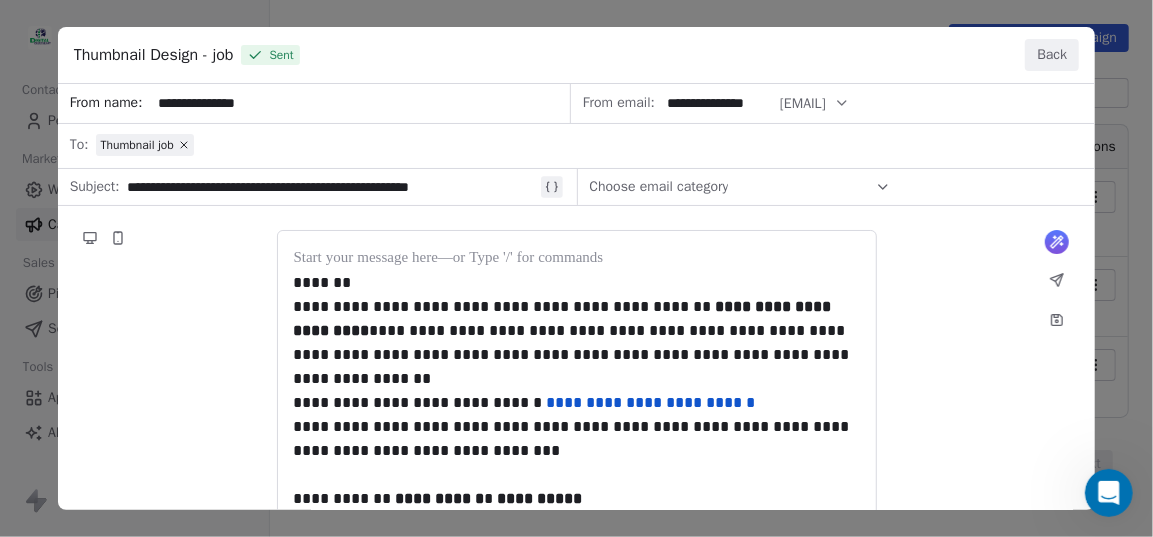 click on "Back" at bounding box center (1052, 55) 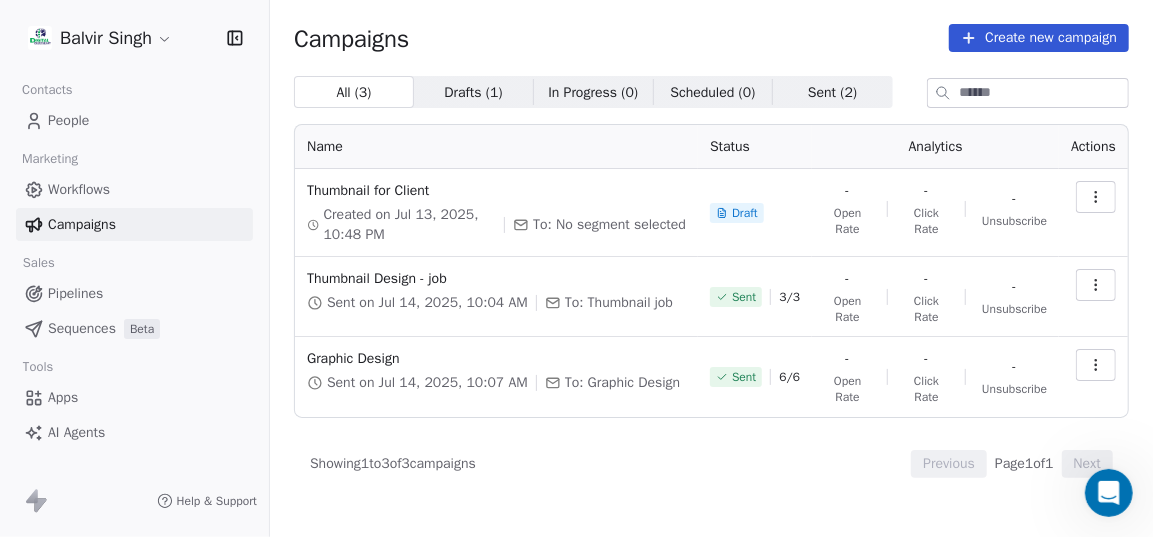 click on "All ( 3 ) All ( 3 ) Drafts ( 1 ) Drafts ( 1 ) In Progress ( 0 ) In Progress ( 0 ) Scheduled ( 0 ) Scheduled ( 0 ) Sent ( 2 ) Sent ( 2 ) Name Status Analytics Actions Thumbnail for Client Created on Jul 13, 2025, 10:48 PM To: No segment selected Draft - Open Rate - Click Rate - Unsubscribe Thumbnail Design - job Sent on Jul 14, 2025, 10:04 AM To: Thumbnail job Sent 3 / 3 - Open Rate - Click Rate - Unsubscribe Graphic Design Sent on Jul 14, 2025, 10:07 AM To: Graphic Design Sent 6 / 6 - Open Rate - Click Rate - Unsubscribe Showing 1 to 3 of 3 campaigns Previous Page 1 of 1 Next" at bounding box center [711, 277] 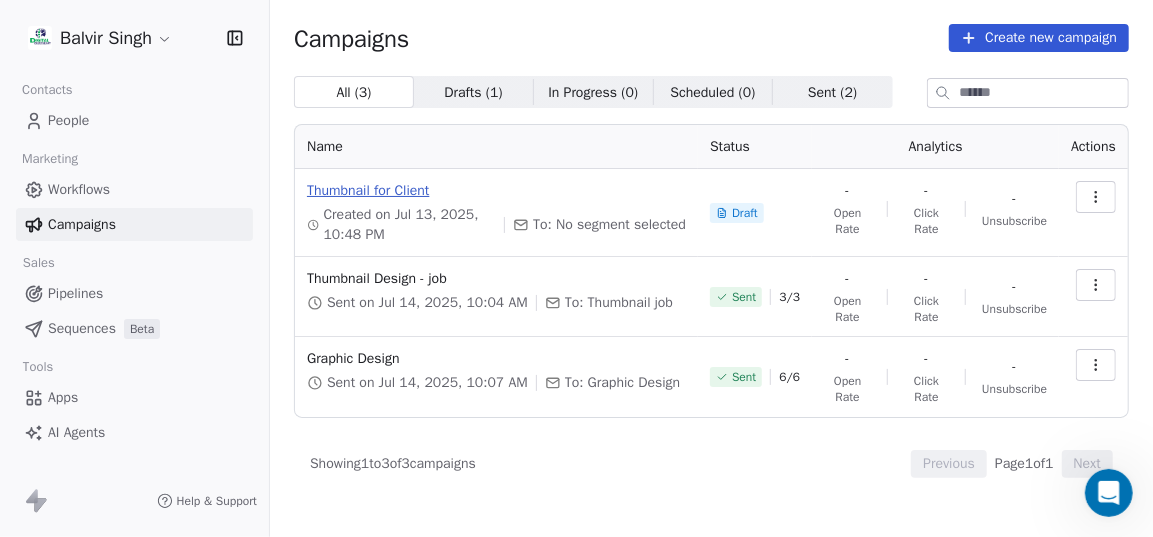 click on "Thumbnail for Client" at bounding box center (496, 191) 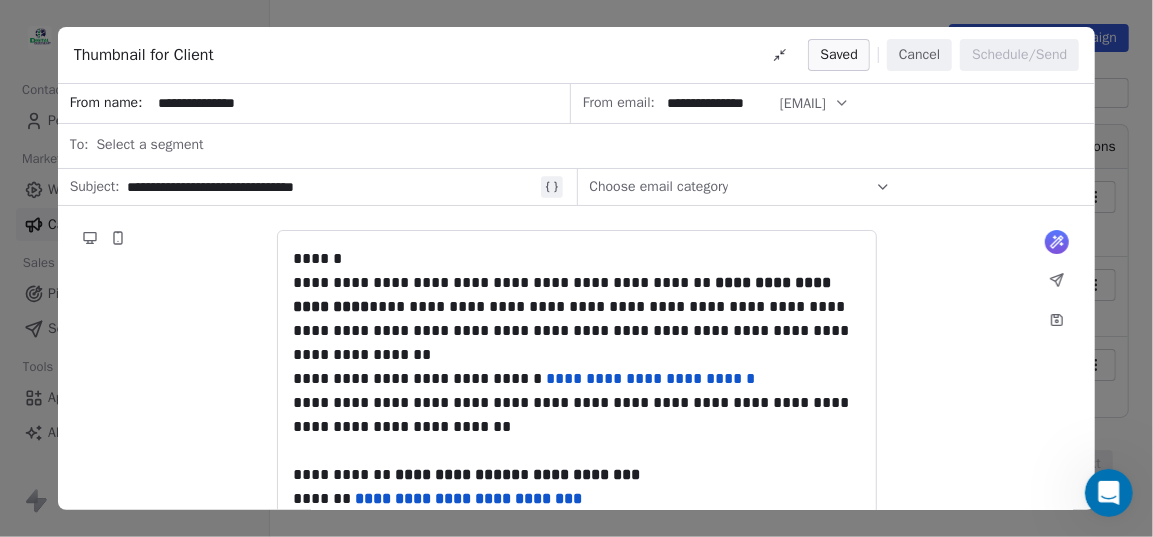 click on "Select a segment" at bounding box center (589, 145) 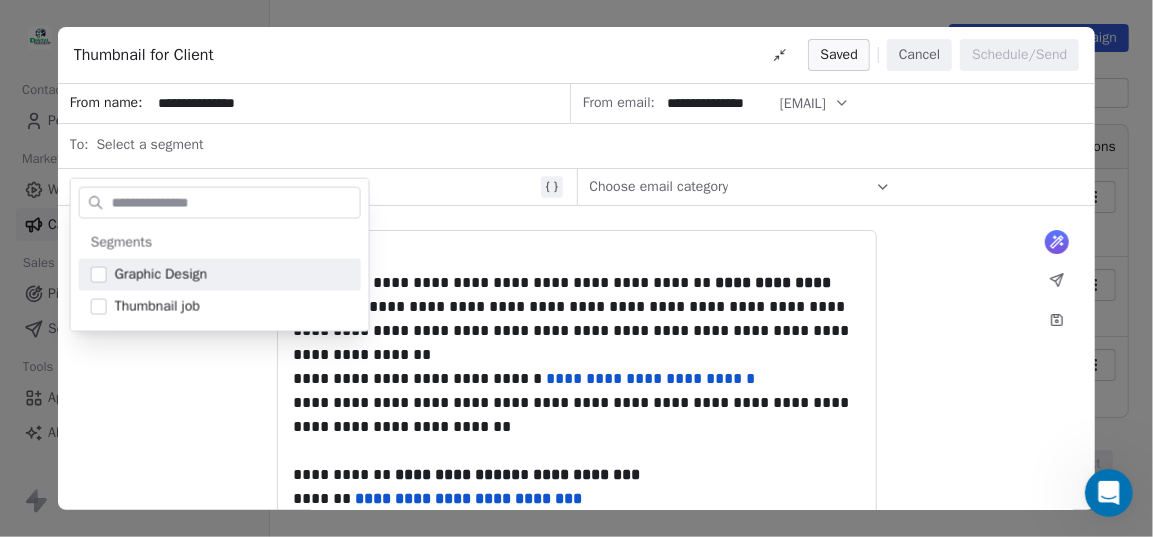 click on "Select a segment" at bounding box center [589, 145] 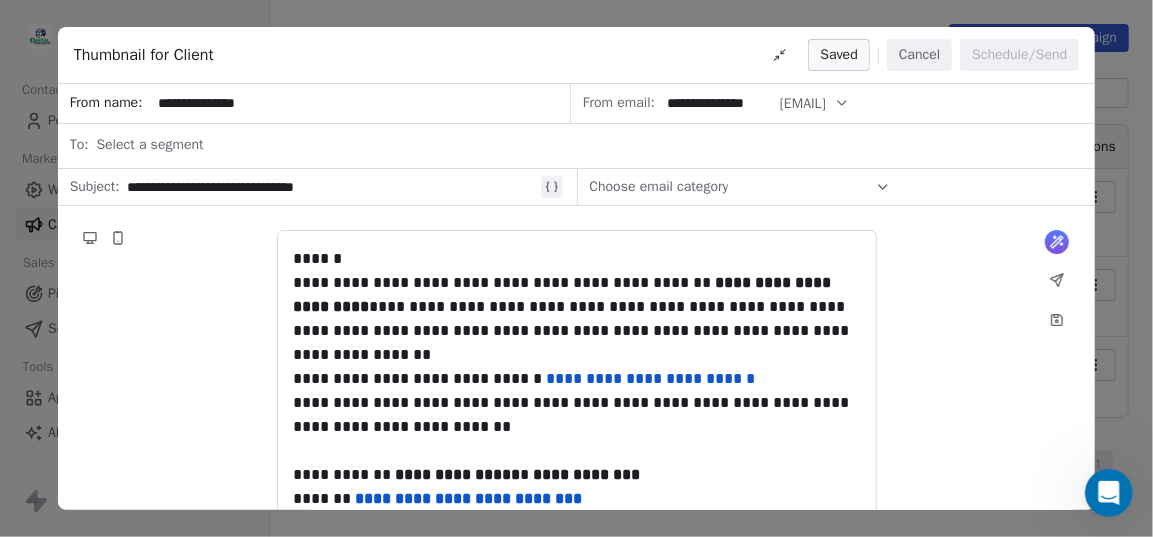 click on "Cancel" at bounding box center (919, 55) 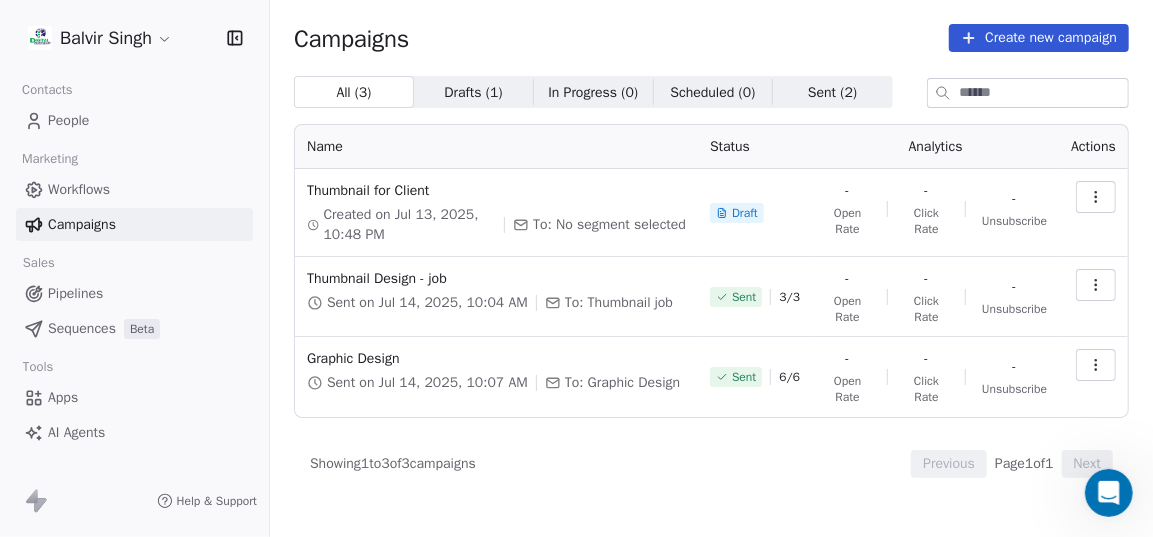 click on "People" at bounding box center (134, 120) 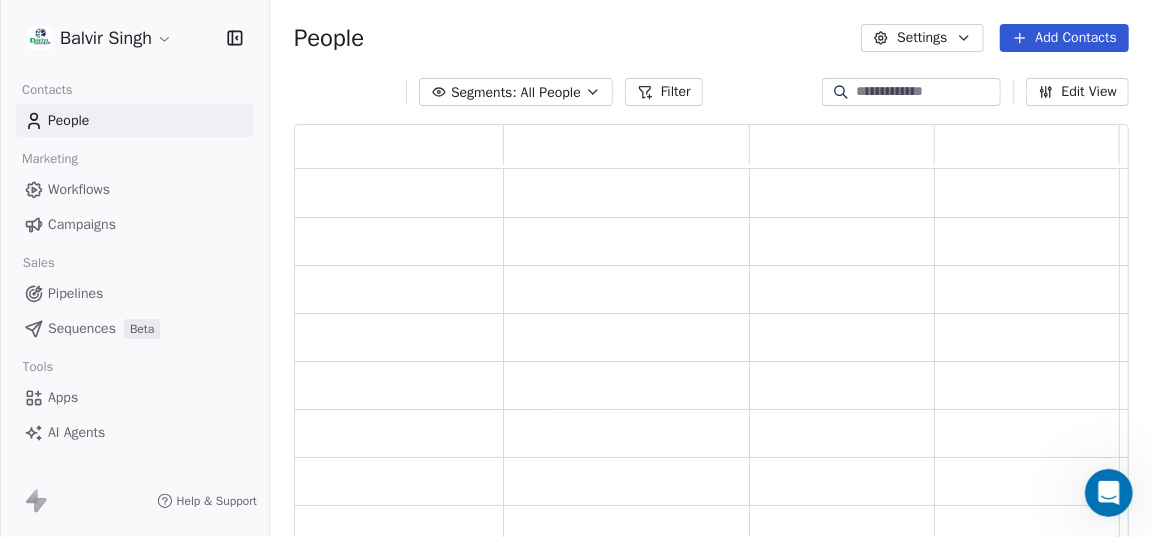 scroll, scrollTop: 14, scrollLeft: 14, axis: both 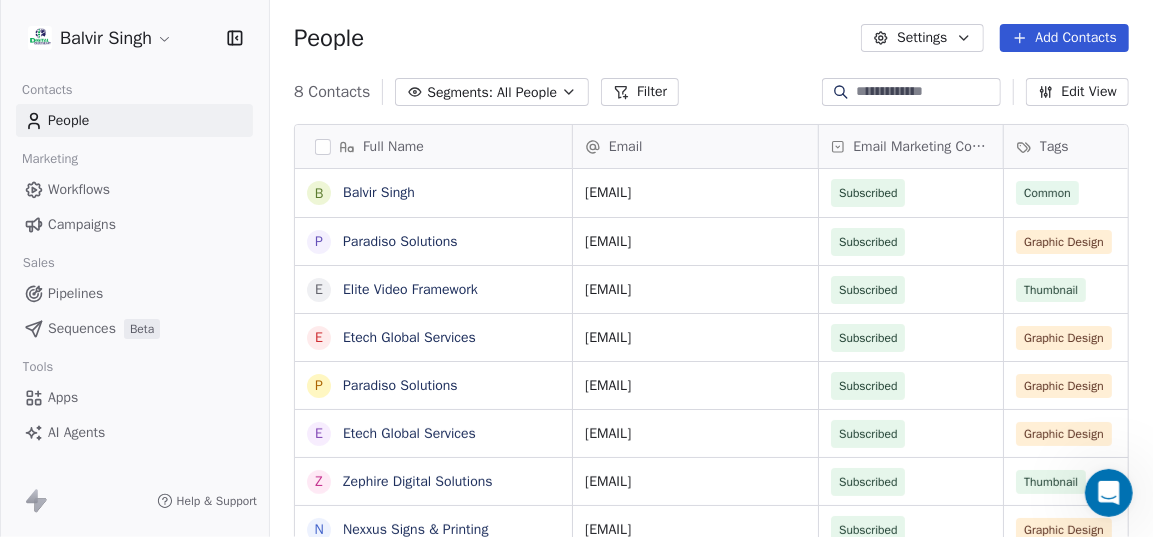 click on "All People" at bounding box center (527, 92) 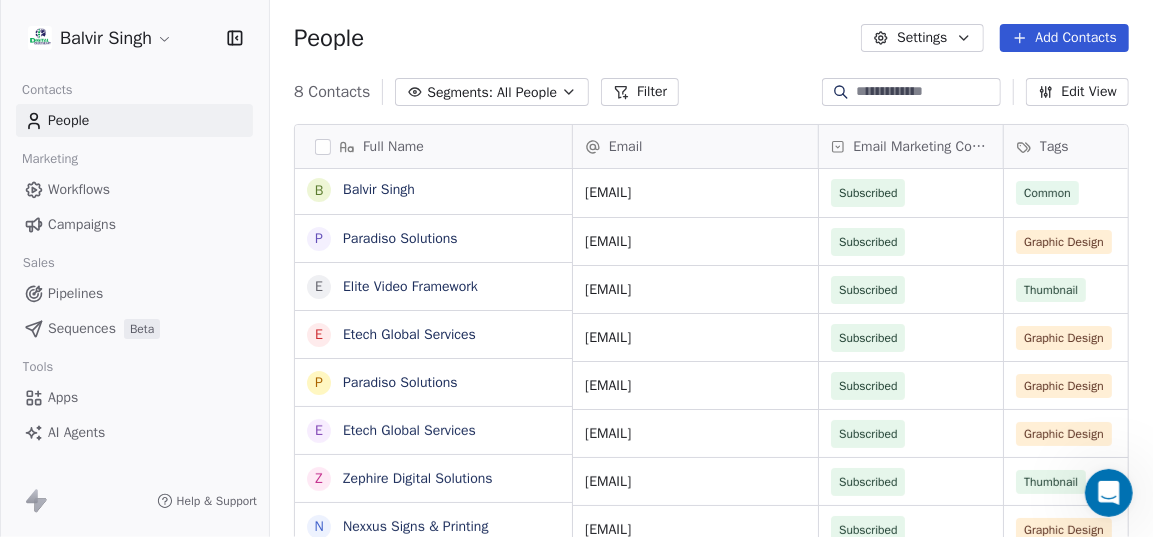scroll, scrollTop: 3, scrollLeft: 0, axis: vertical 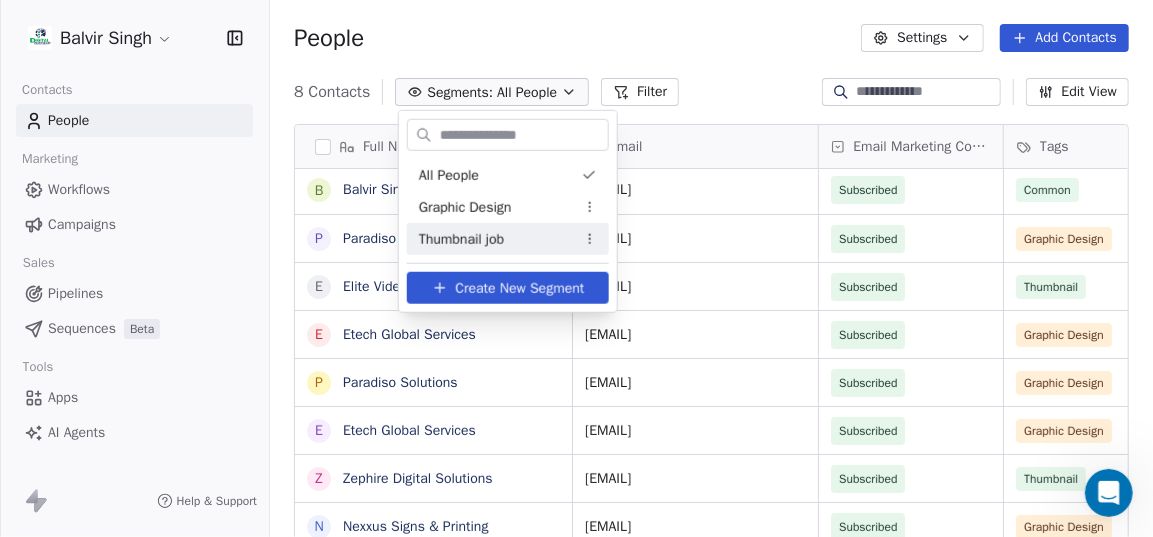 click on "Create New Segment" at bounding box center (519, 287) 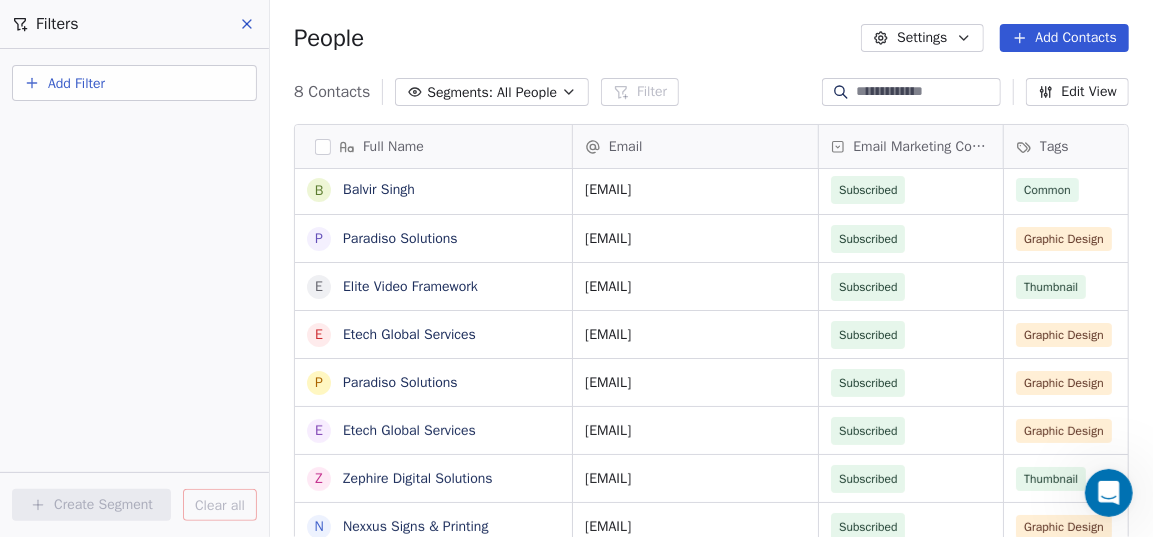 click on "Add Filter" at bounding box center [134, 83] 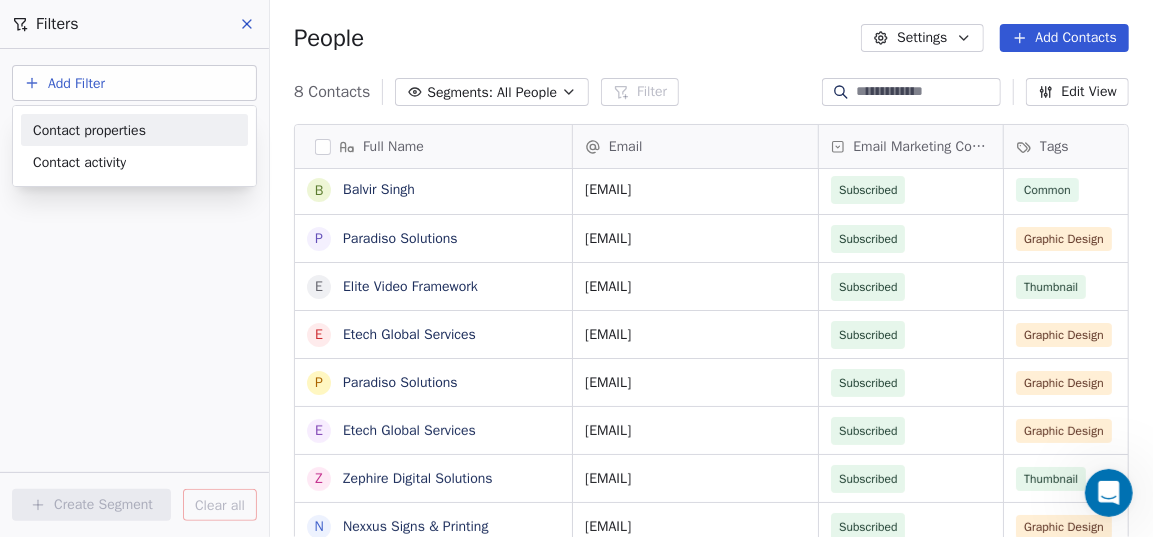 click on "Contact properties" at bounding box center [134, 130] 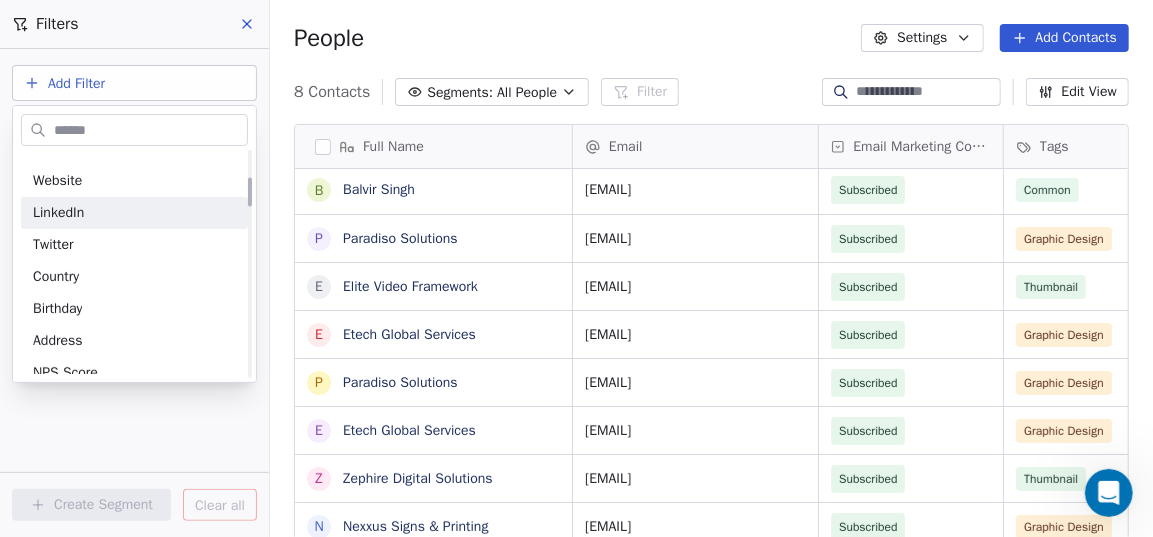 scroll, scrollTop: 363, scrollLeft: 0, axis: vertical 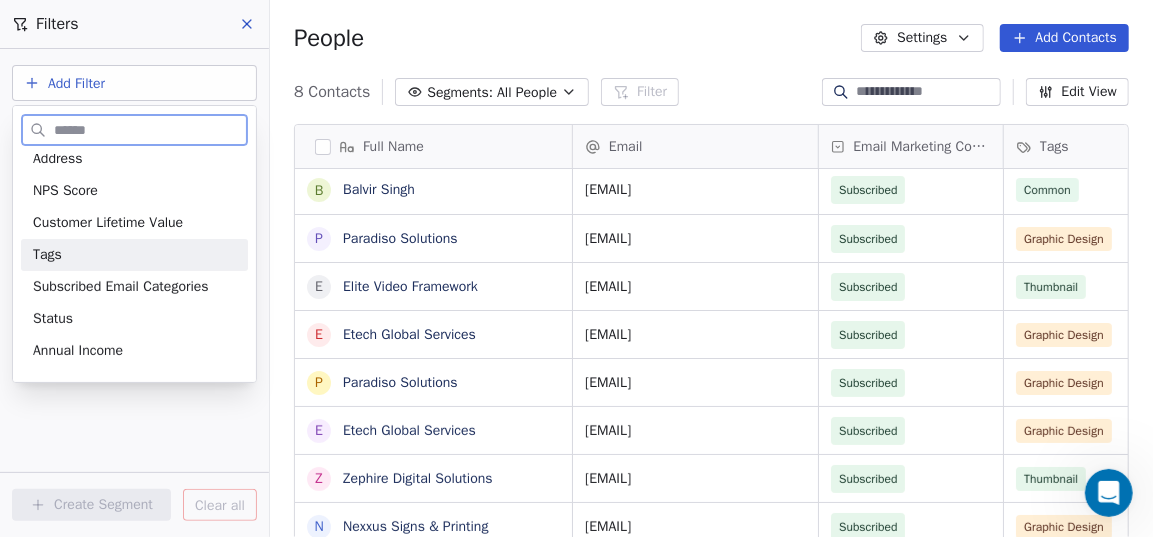 click on "Tags" at bounding box center (134, 255) 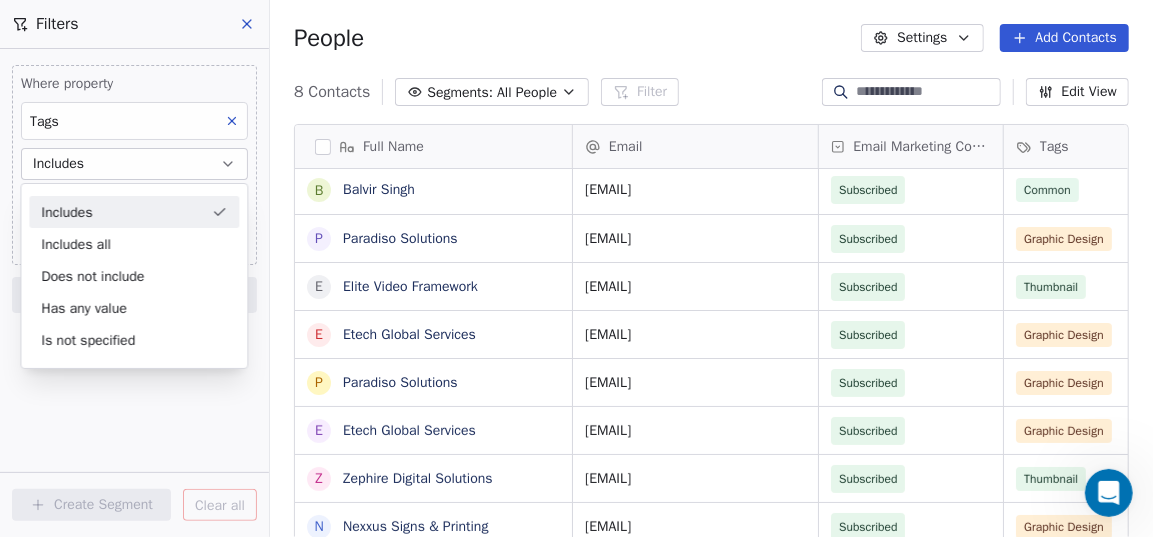 click on "Includes" at bounding box center [134, 212] 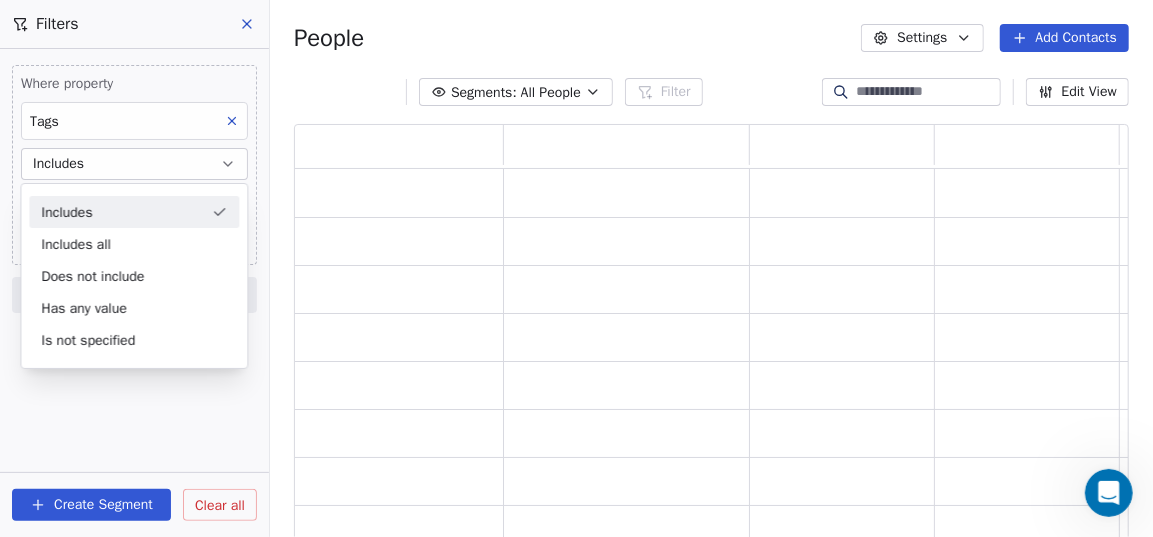 scroll, scrollTop: 14, scrollLeft: 14, axis: both 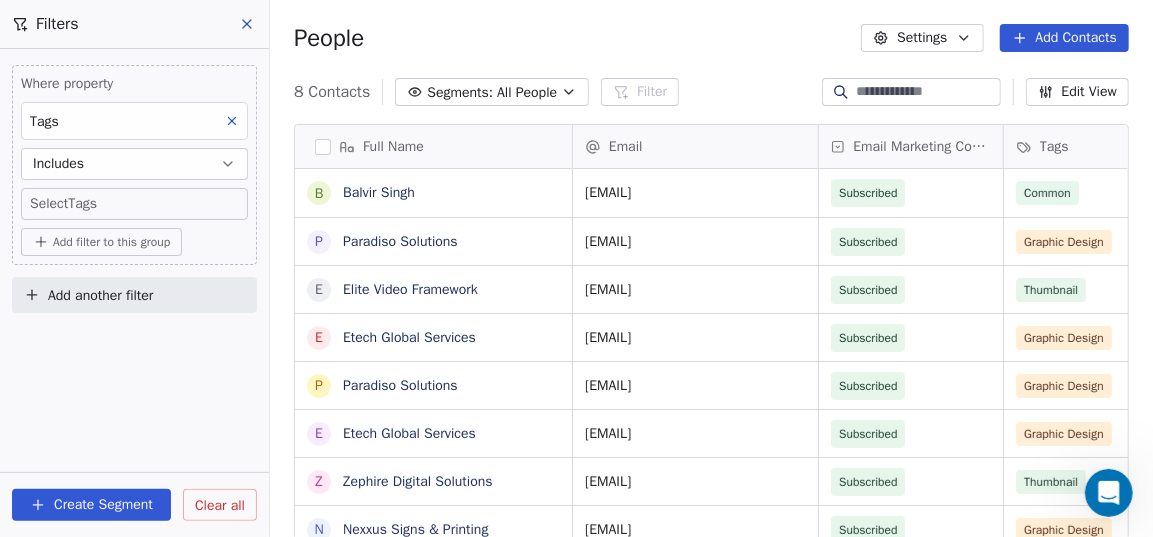 click on "Add filter to this group" at bounding box center (111, 242) 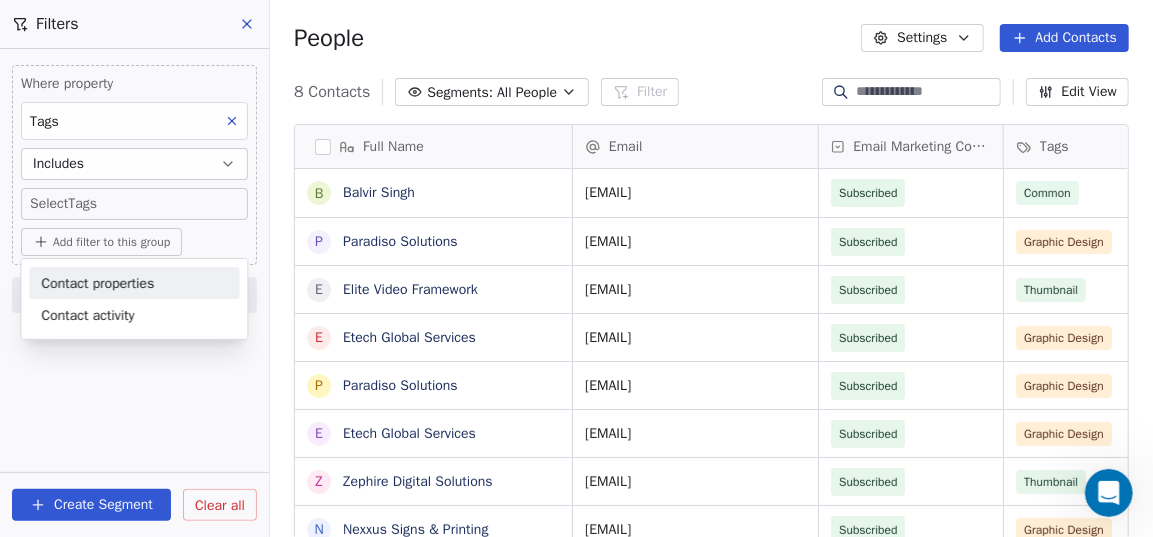 click on "[FIRST] [LAST] Contacts People Marketing Workflows Campaigns Sales Pipelines Sequences Beta Tools Apps AI Agents Help Filters Where property Tags Includes Select Tags Add filter to this group Add another filter Create Segment Clear all People Settings Add Contacts 8 Contacts Segments: All People Filter Edit View Tag Add to Sequence Export Full Name B [FIRST] [LAST] P Paradiso Solutions E Elite Video Framework E Etech Global Services P Paradiso Solutions E Etech Global Services Z Zephire Digital Solutions N Nexxus Signs & Printing Email Email Marketing Consent Tags Phone Number Address Created Date IST [EMAIL] Subscribed Common Jul 13, 2025 09:21 PM [EMAIL] Subscribed Graphic Design [PHONE] Jul 13, 2025 08:57 PM [EMAIL] Subscribed Thumbnail [PHONE] Jul 13, 2025 08:57 PM [EMAIL] Subscribed Graphic Design Jul 13, 2025 08:57 PM [EMAIL] Subscribed Graphic Design [PHONE] Jul 13, 2025 08:57 PM" at bounding box center (576, 268) 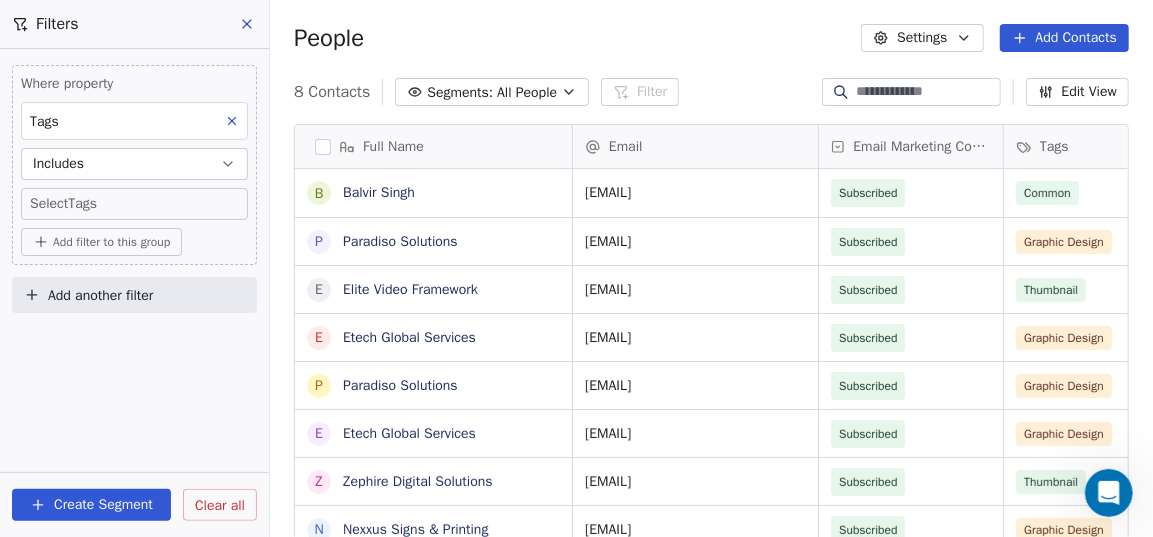 click on "[FIRST] [LAST] Contacts People Marketing Workflows Campaigns Sales Pipelines Sequences Beta Tools Apps AI Agents Help Filters Where property Tags Includes Select Tags Add filter to this group Add another filter Create Segment Clear all People Settings Add Contacts 8 Contacts Segments: All People Filter Edit View Tag Add to Sequence Export Full Name B [FIRST] [LAST] P Paradiso Solutions E Elite Video Framework E Etech Global Services P Paradiso Solutions E Etech Global Services Z Zephire Digital Solutions N Nexxus Signs & Printing Email Email Marketing Consent Tags Phone Number Address Created Date IST [EMAIL] Subscribed Common Jul 13, 2025 09:21 PM [EMAIL] Subscribed Graphic Design [PHONE] Jul 13, 2025 08:57 PM [EMAIL] Subscribed Thumbnail [PHONE] Jul 13, 2025 08:57 PM [EMAIL] Subscribed Graphic Design Jul 13, 2025 08:57 PM [EMAIL] Subscribed Graphic Design [PHONE] Jul 13, 2025 08:57 PM" at bounding box center (576, 268) 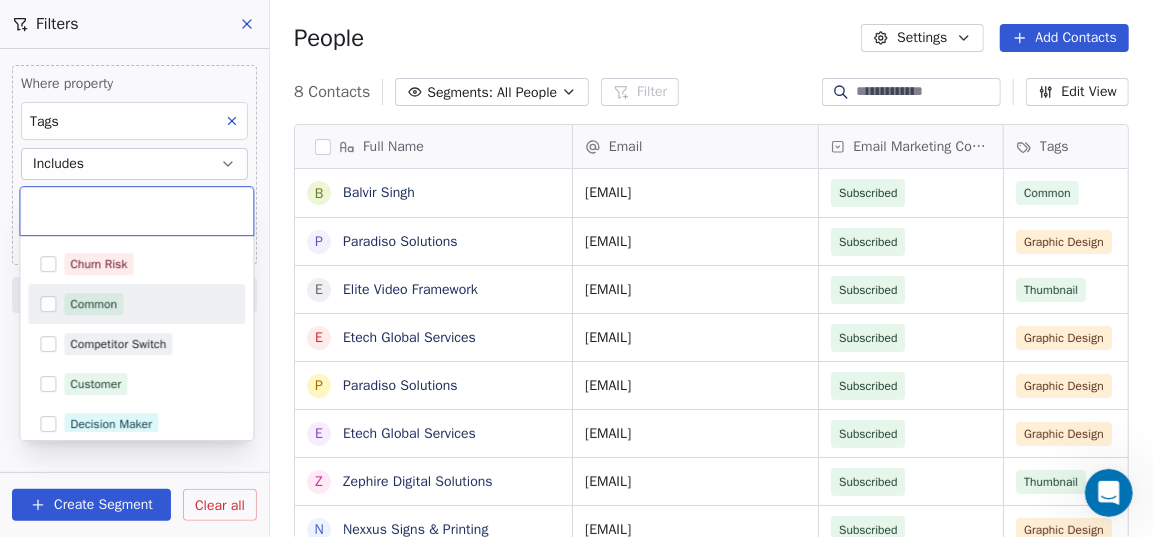 click on "Common" at bounding box center (148, 304) 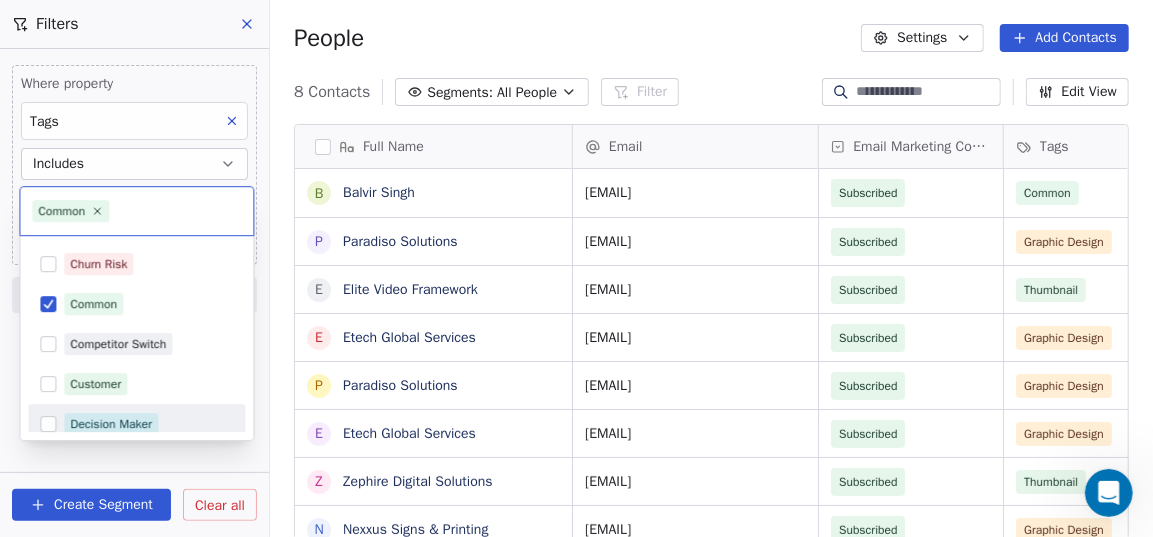 click on "[FIRST] [LAST] Contacts People Marketing Workflows Campaigns Sales Pipelines Sequences Beta Tools Apps AI Agents Help & Support Filters Where property Tags Includes Select Tags Add filter to this group Add another filter Create Segment Clear all People Settings Add Contacts 8 Contacts Segments: All People Filter Edit View Tag Add to Sequence Export Full Name B [FIRST] [LAST] P Paradiso Solutions E Elite Video Framework E Etech Global Services P Paradiso Solutions E Etech Global Services Z Zephire Digital Solutions N Nexxus Signs & Printing Email Email Marketing Consent Tags Phone Number Address Created Date IST [EMAIL] Subscribed Common Jul 13, 2025 09:21 PM hr@[EMAIL] Subscribed Graphic Design 917 589 5754 Jul 13, 2025 08:57 PM [EMAIL] Subscribed Thumbnail 6261689140 Jul 13, 2025 08:57 PM jobs@[EMAIL] Subscribed Graphic Design Jul 13, 2025 08:57 PM [EMAIL] Subscribed Graphic Design 917 589 5754 Jul 13, 2025 08:57 PM Common" at bounding box center [576, 268] 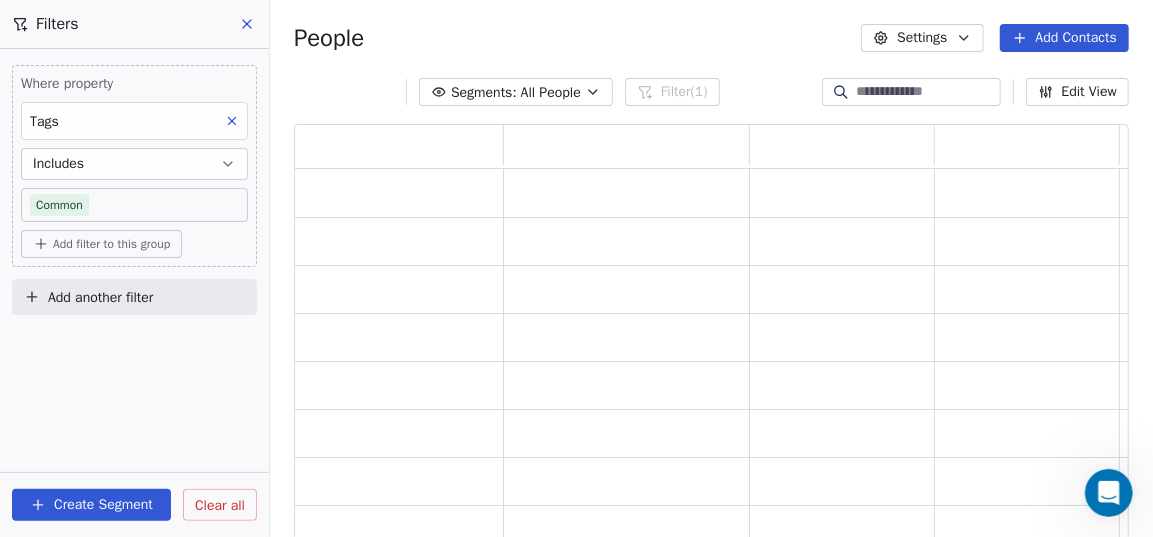 scroll, scrollTop: 14, scrollLeft: 14, axis: both 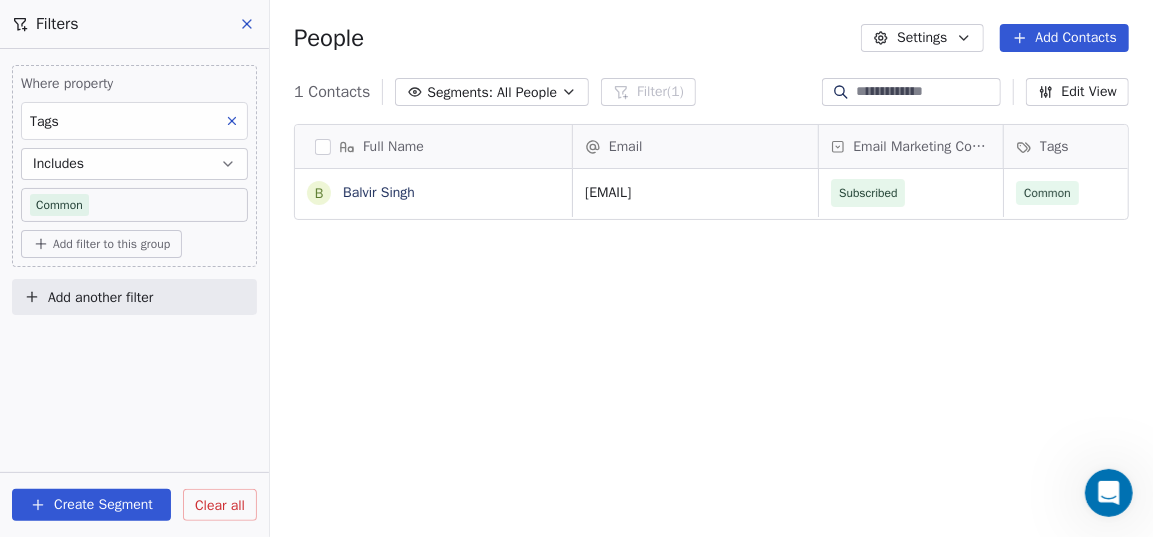 click on "Create Segment" at bounding box center (91, 505) 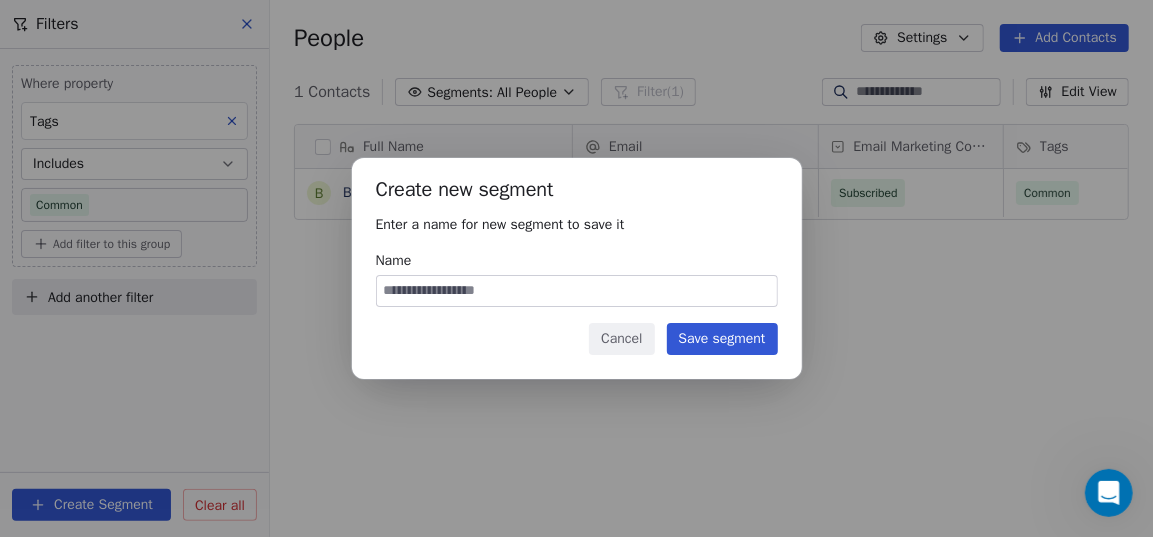 click on "Name" at bounding box center (577, 291) 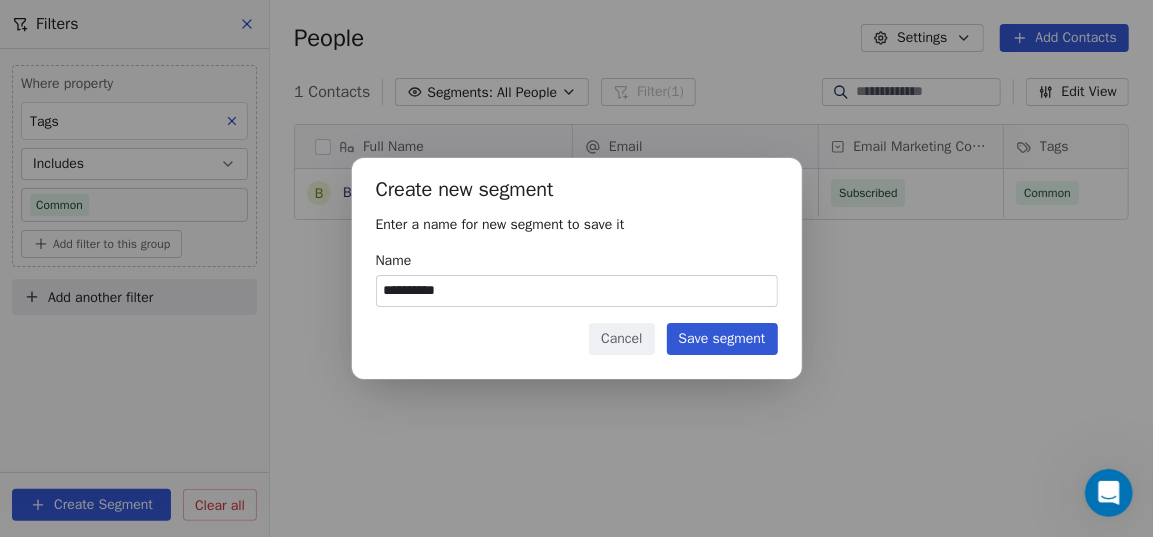 type on "**********" 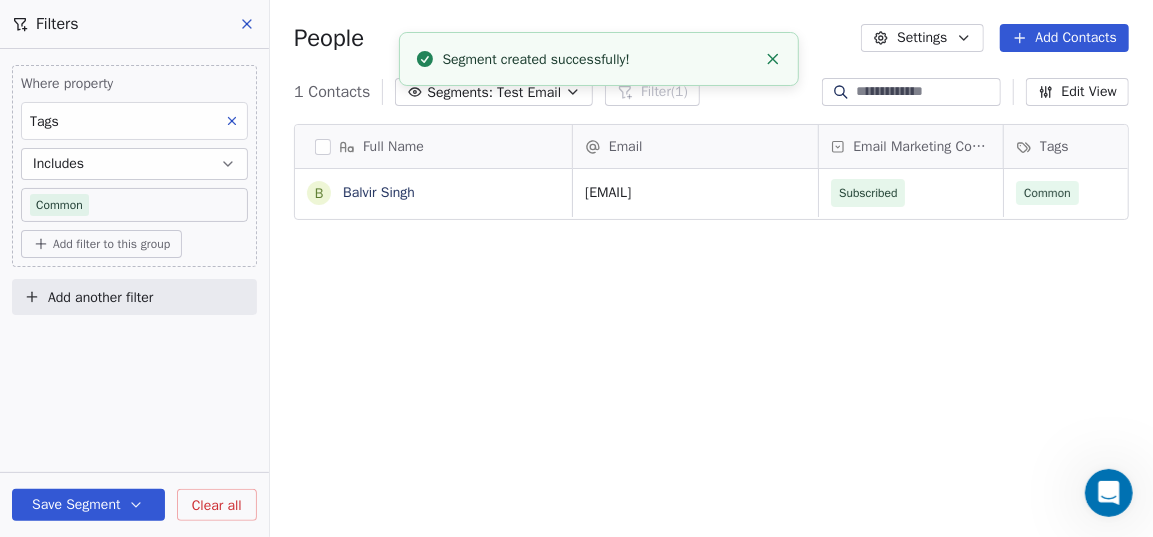 click on "Full Name B [FIRST] [LAST] Email [EMAIL] Consent Tags Phone Number Address Created Date IST [EMAIL] Subscribed Common Jul 13, 2025 09:21 PM
To pick up a draggable item, press the space bar.
While dragging, use the arrow keys to move the item.
Press space again to drop the item in its new position, or press escape to cancel." at bounding box center (711, 344) 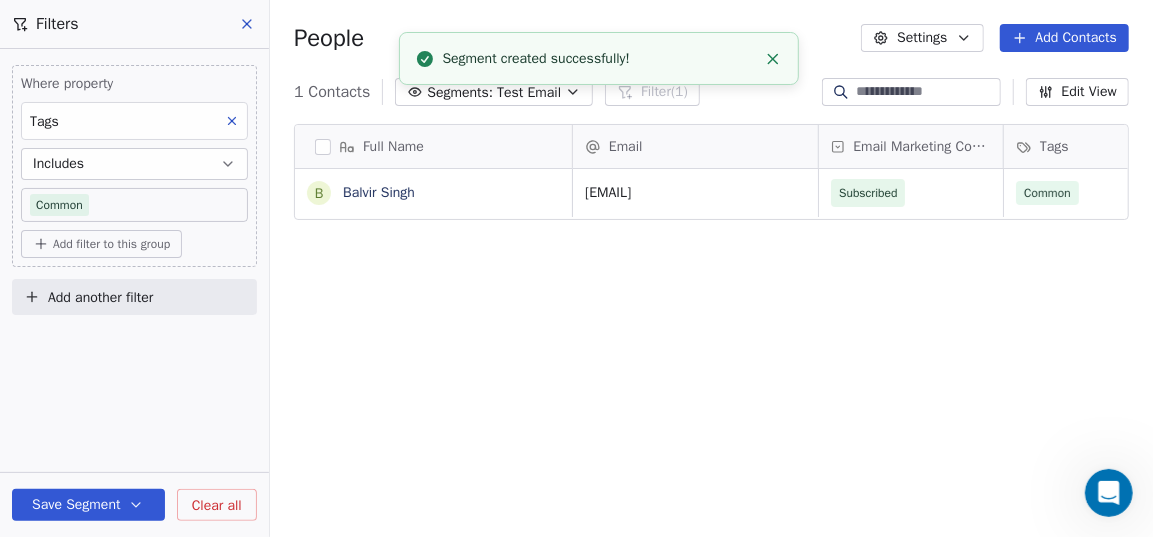 click 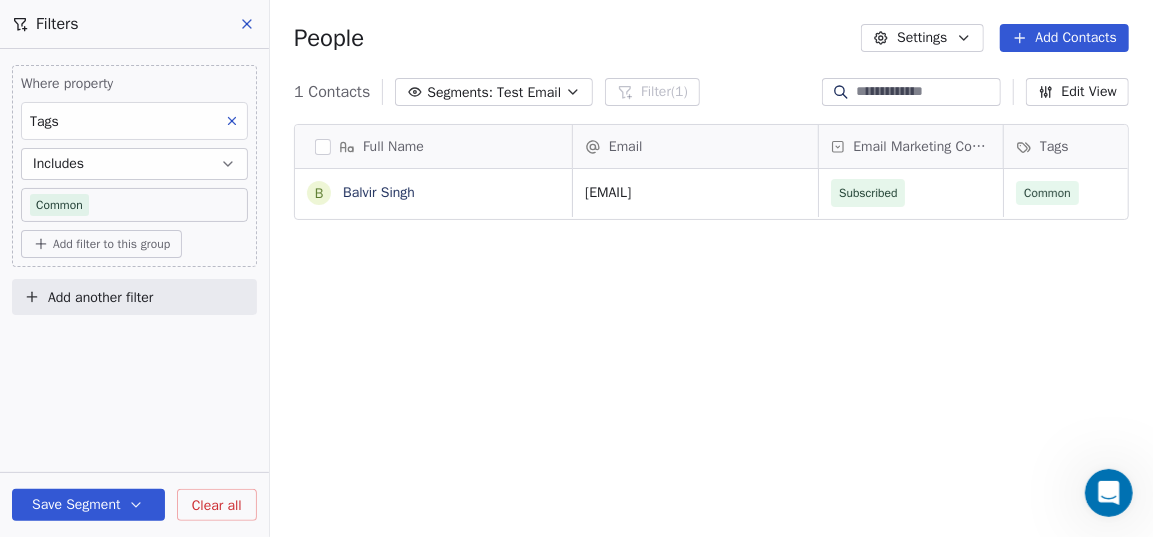 click on "Test Email" at bounding box center (529, 92) 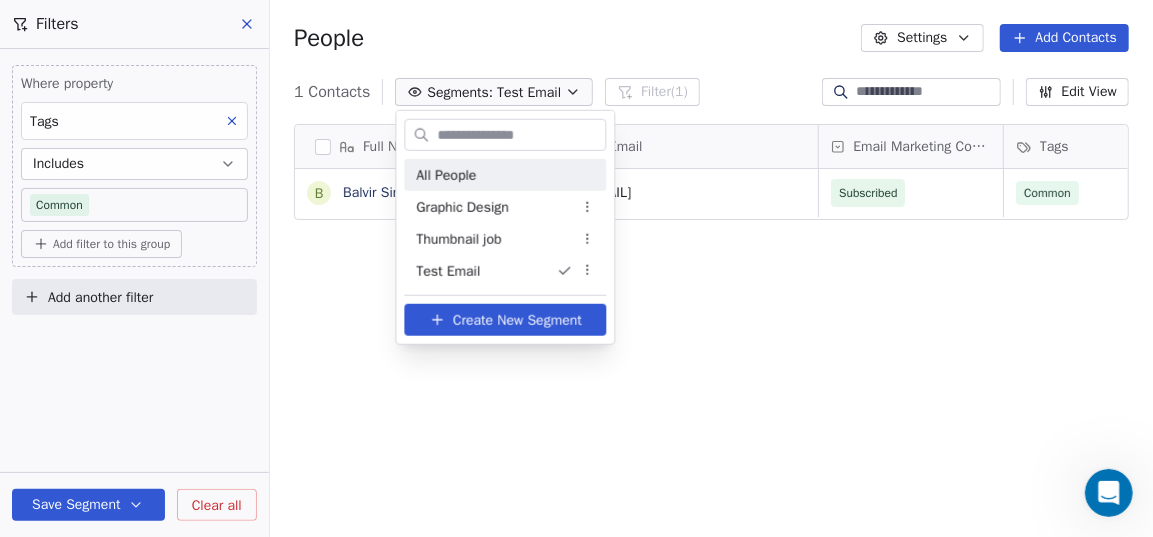 click on "All People" at bounding box center (505, 175) 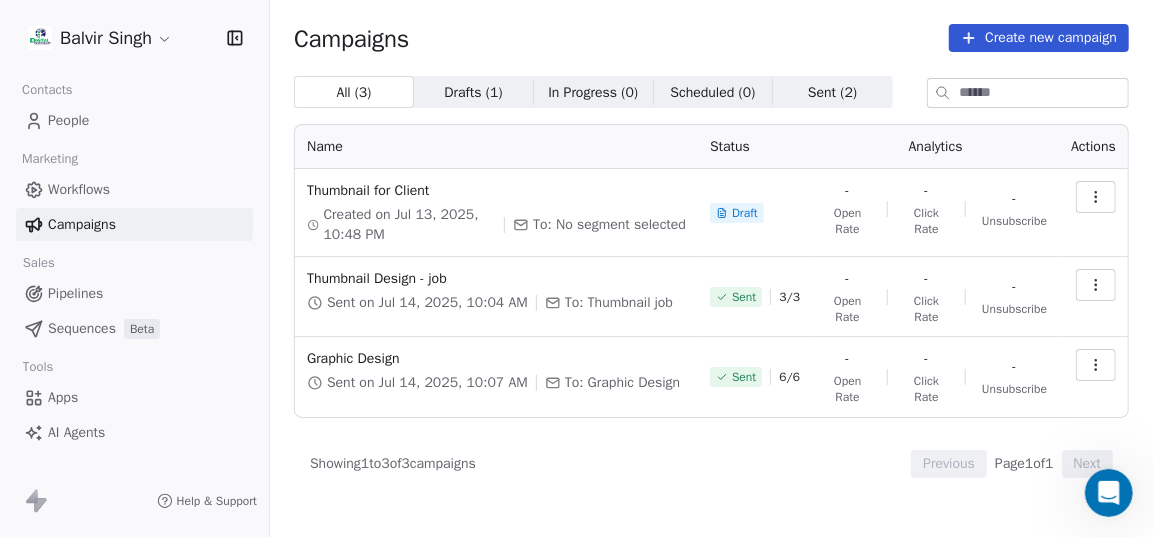 click on "Campaigns" at bounding box center (134, 224) 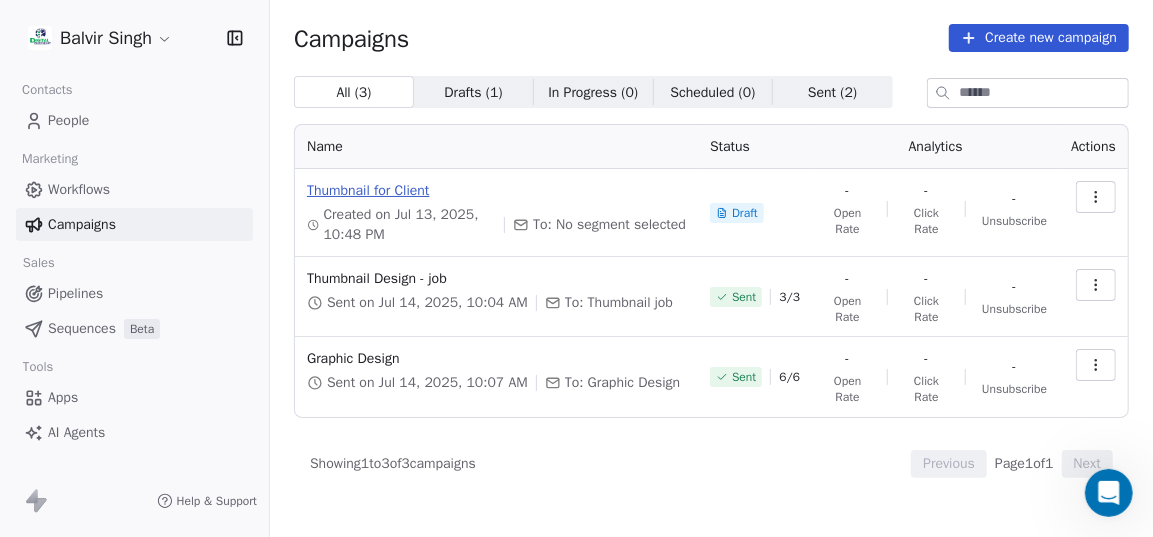 click on "Thumbnail for Client" at bounding box center [496, 191] 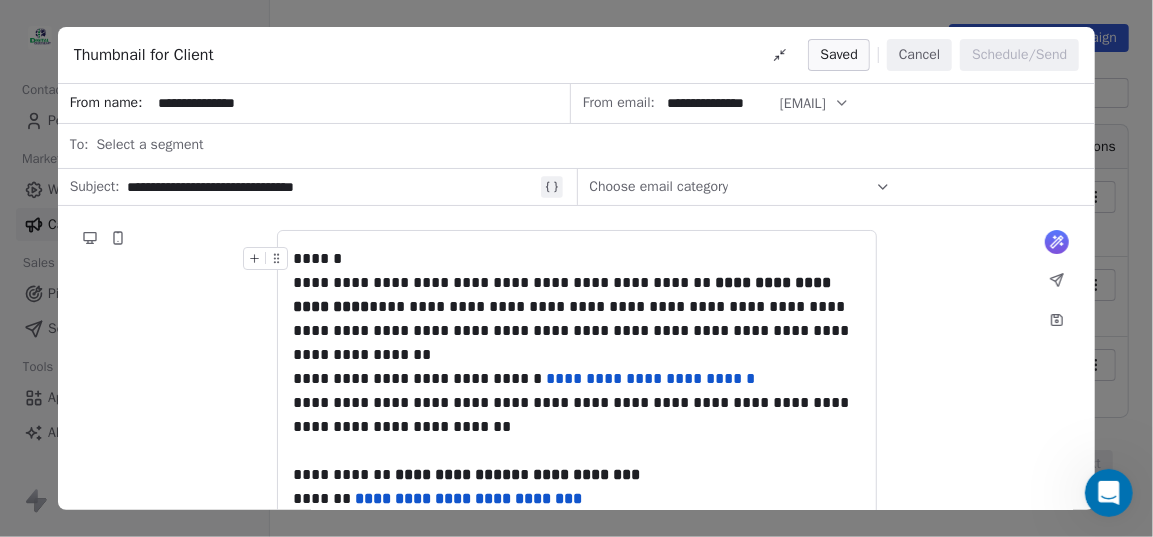 click on "Select a segment" at bounding box center [589, 145] 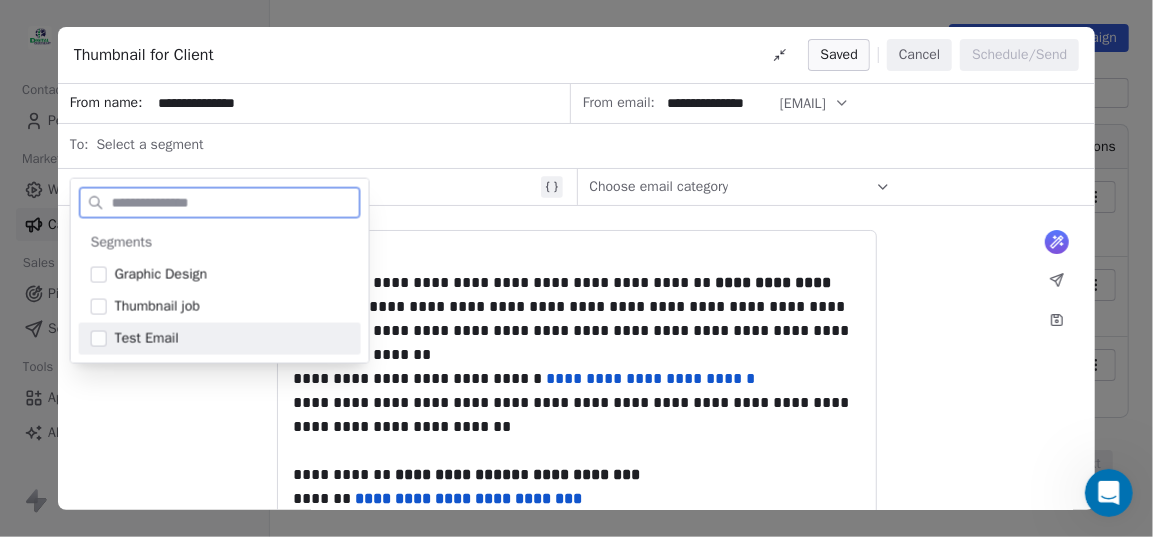 click on "Segments Graphic Design Thumbnail job Test Email" at bounding box center (220, 291) 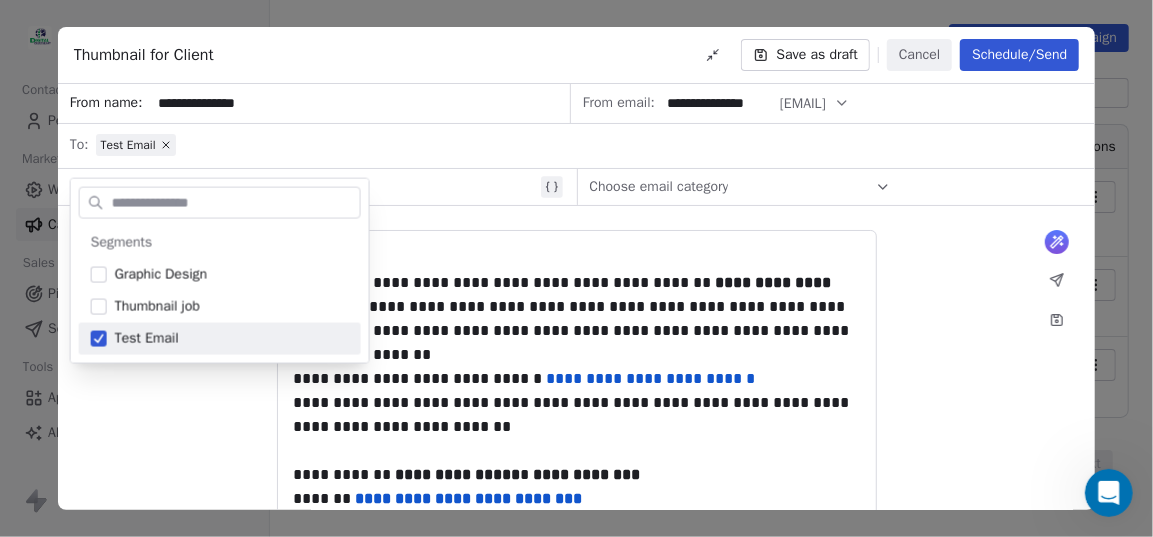 click on "**********" at bounding box center [577, 485] 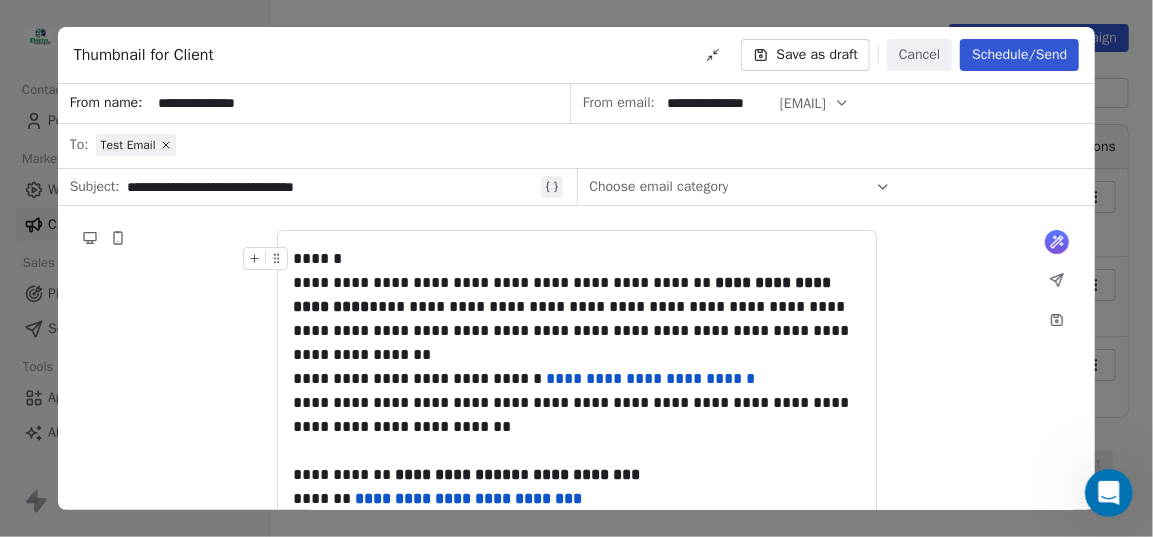 click on "Schedule/Send" at bounding box center (1019, 55) 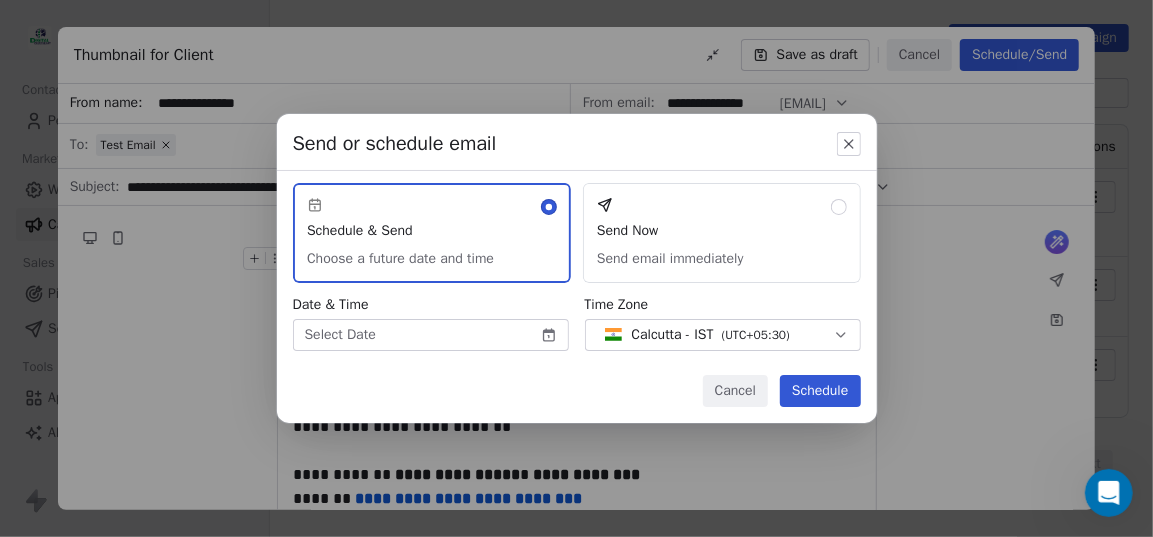 click on "Send Now Send email immediately" at bounding box center (722, 233) 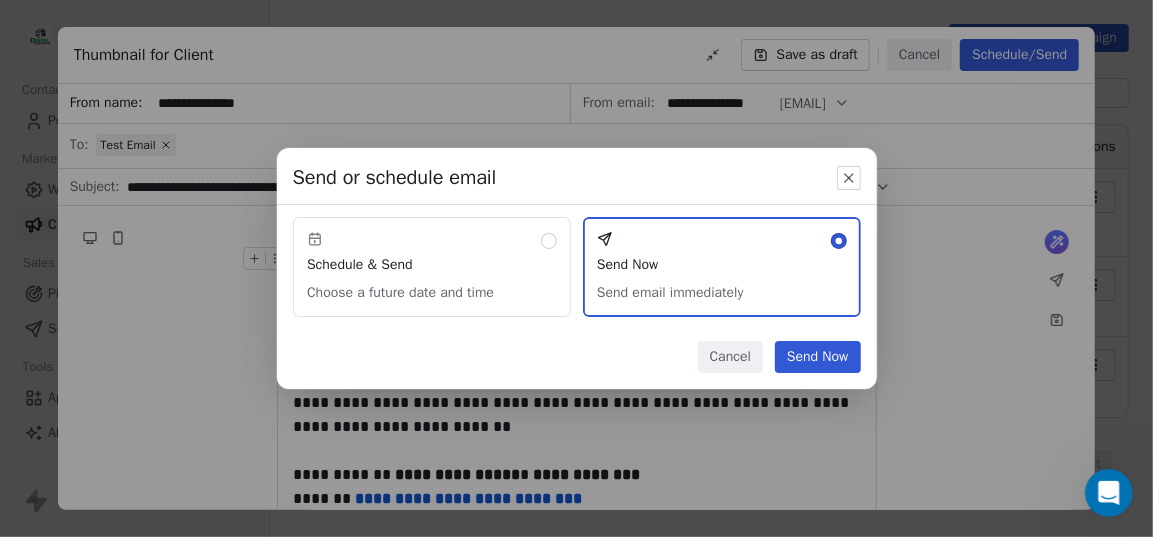click on "Send Now" at bounding box center [818, 357] 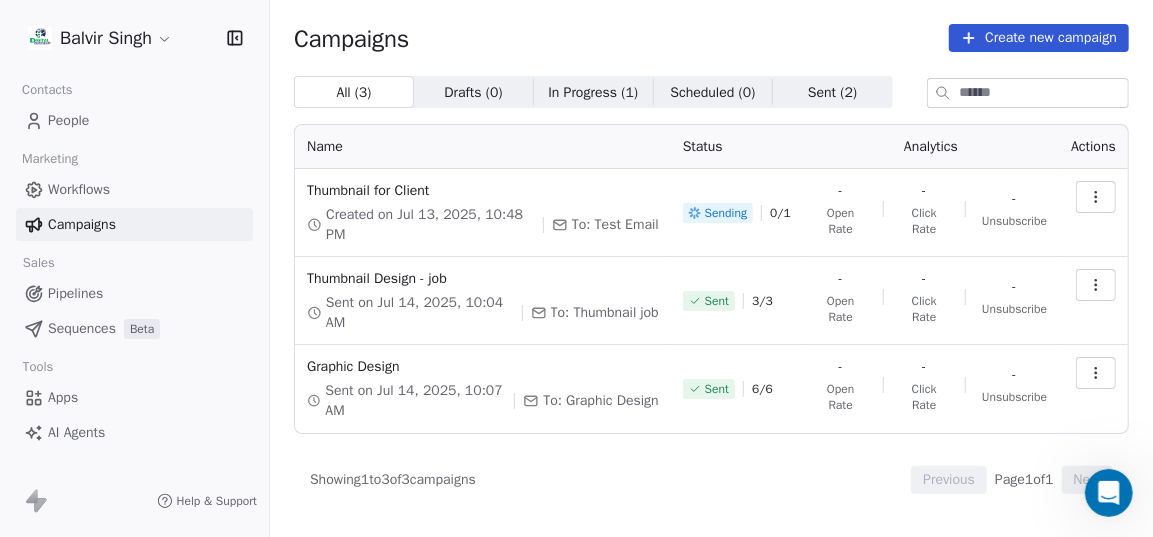 click 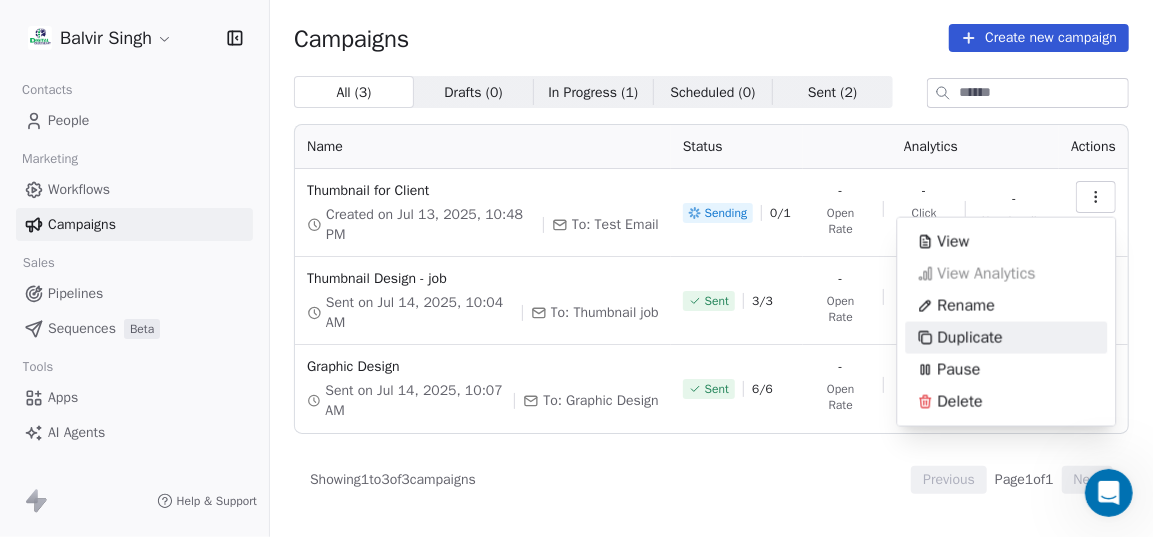 click on "Duplicate" at bounding box center (959, 338) 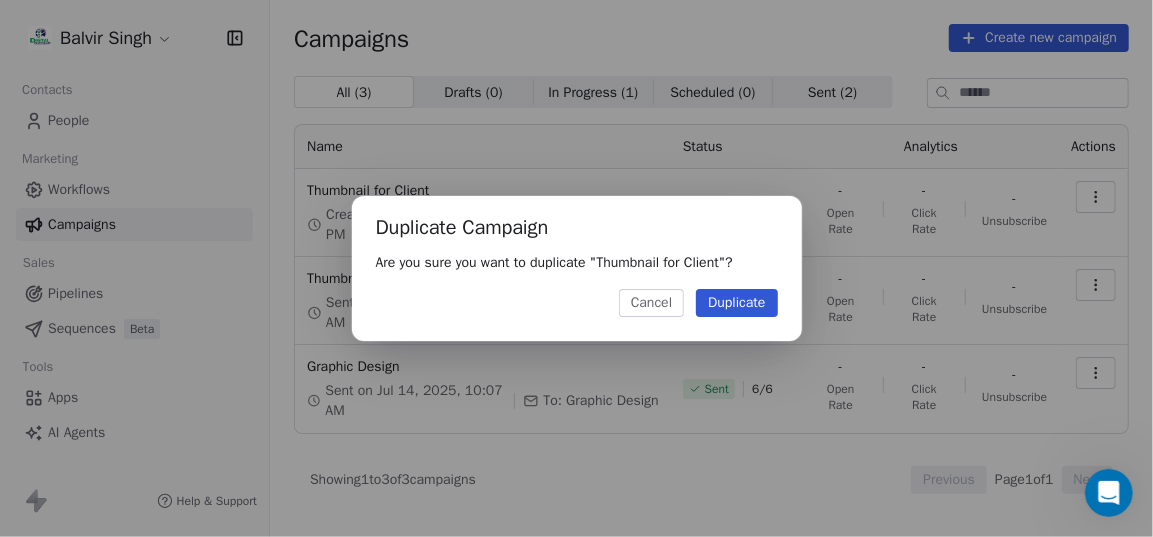 click on "Duplicate" at bounding box center [736, 303] 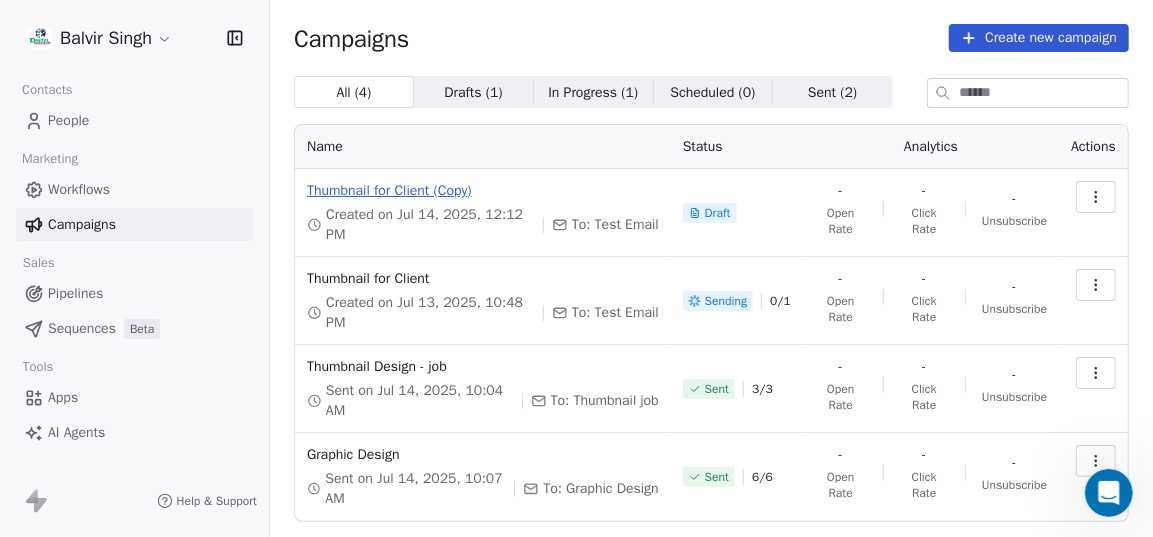 click on "Thumbnail for Client (Copy)" at bounding box center (483, 191) 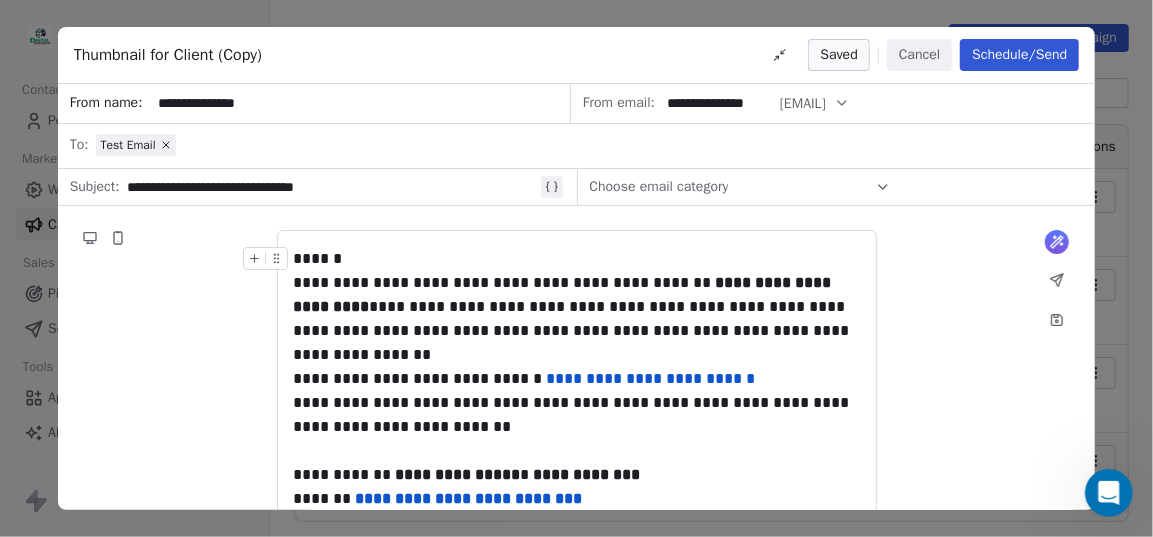 click 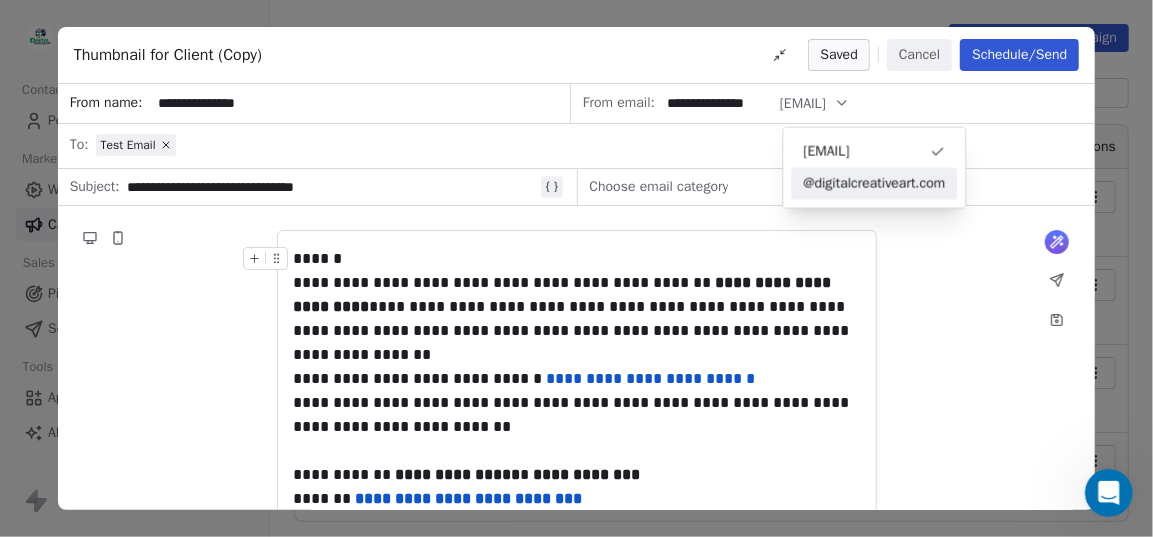 click on "@digitalcreativeart.com" at bounding box center (874, 184) 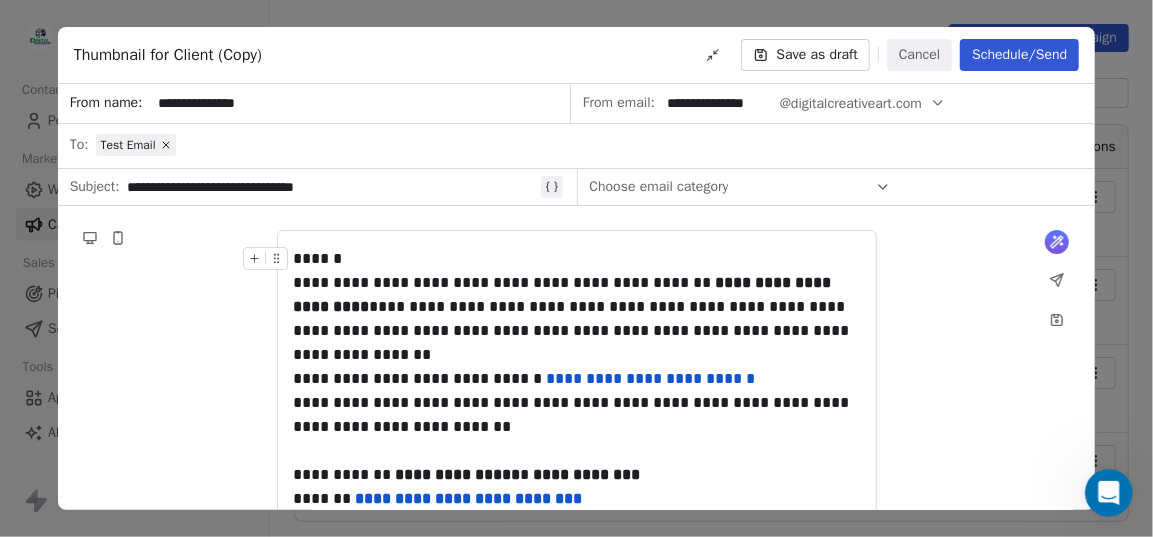 click on "Schedule/Send" at bounding box center (1019, 55) 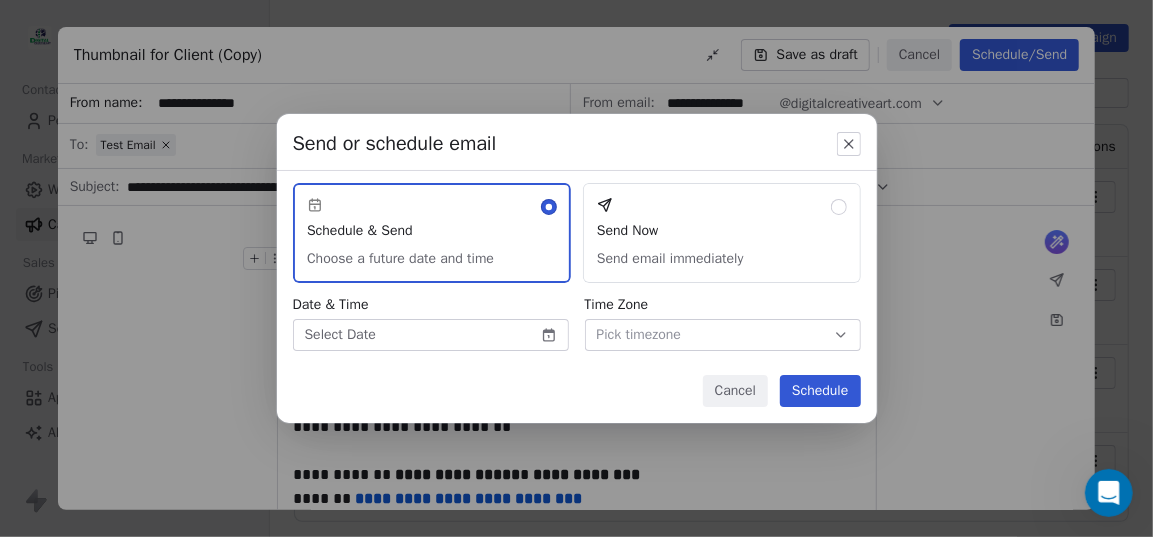 click on "Send Now Send email immediately" at bounding box center (722, 233) 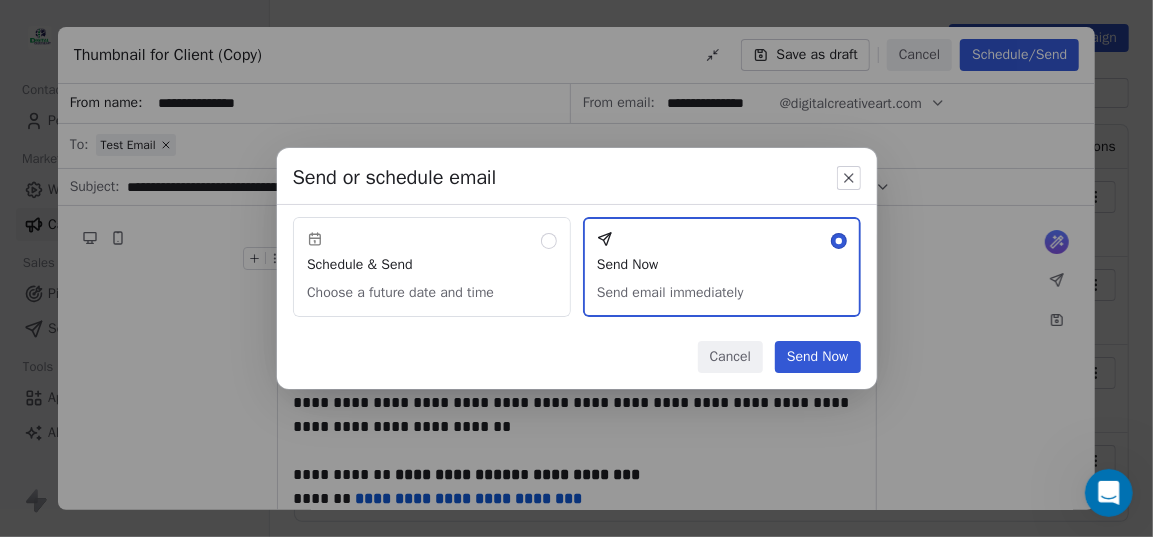 click on "Send Now" at bounding box center (818, 357) 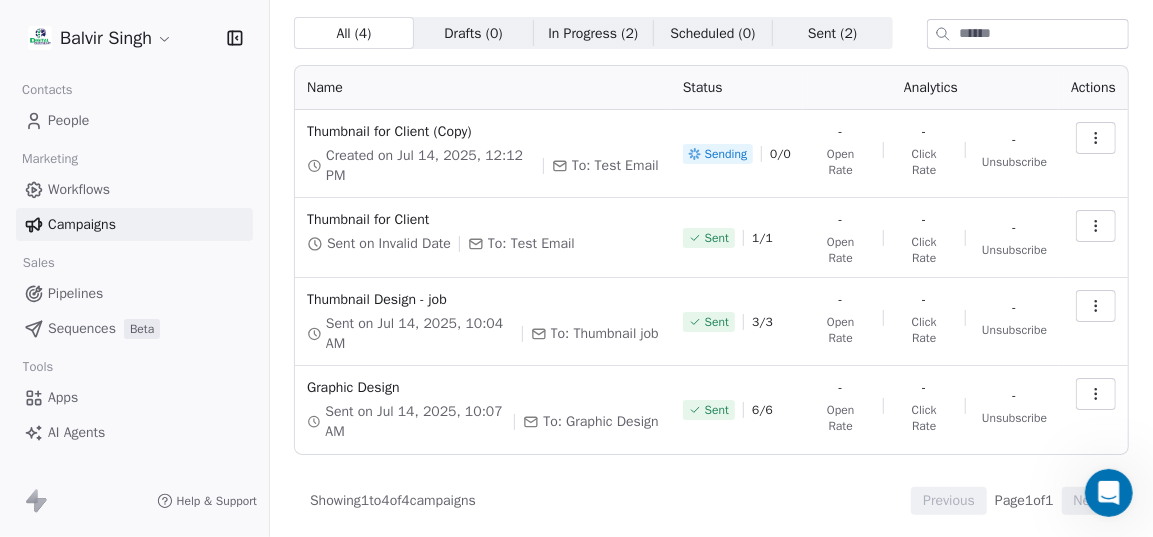 scroll, scrollTop: 0, scrollLeft: 0, axis: both 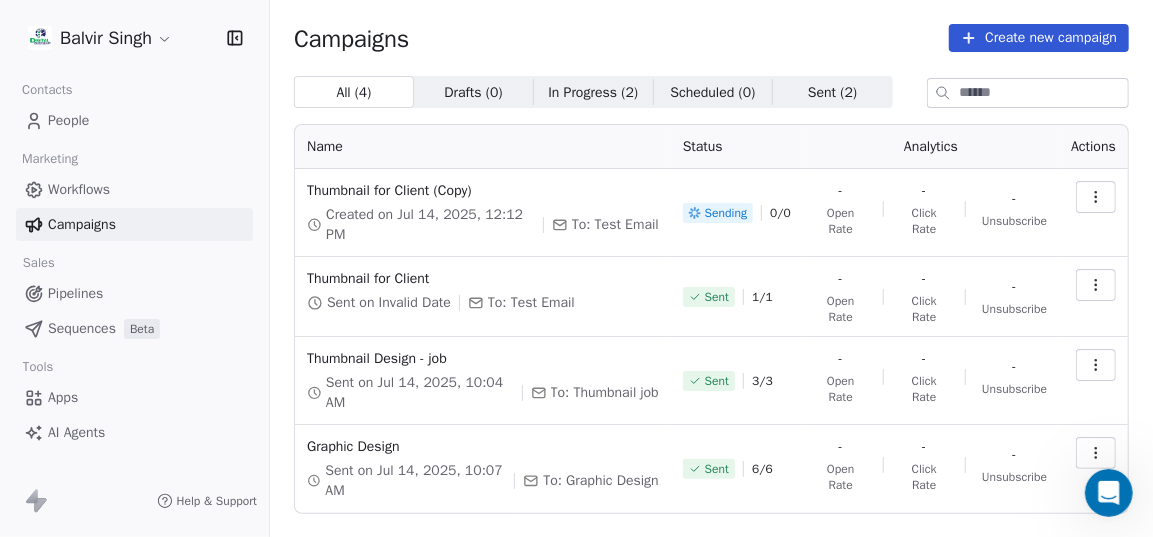 click at bounding box center (1096, 285) 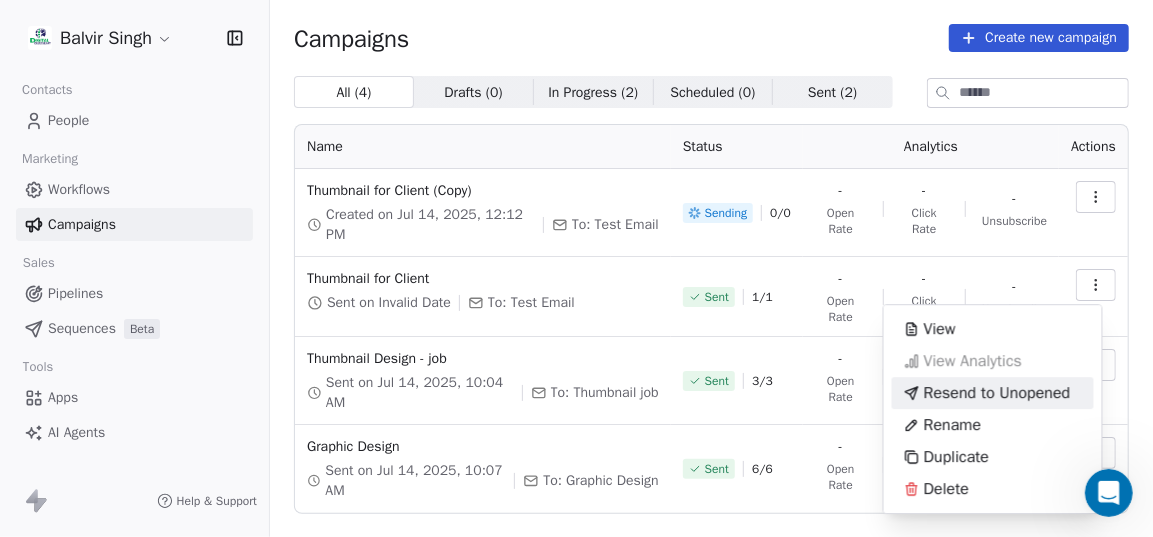 click on "[FIRST] [LAST] Contacts People Marketing Workflows Campaigns Sales Pipelines Sequences Beta Tools Apps AI Agents Help & Support Campaigns Create new campaign All ( 4 ) All ( 4 ) Drafts ( 0 ) Drafts ( 0 ) In Progress ( 2 ) In Progress ( 2 ) Scheduled ( 0 ) Scheduled ( 0 ) Sent ( 2 ) Sent ( 2 ) Name Status Analytics Actions Thumbnail for Client (Copy) Created on Jul 14, 2025, 12:12 PM To: Test Email Sending 0 / 0 - Open Rate - Click Rate - Unsubscribe Thumbnail for Client Sent on Invalid Date To: Test Email Sent 1 / 1 - Open Rate - Click Rate - Unsubscribe Thumbnail Design - job Sent on Jul 14, 2025, 10:04 AM To: Thumbnail job Sent 3 / 3 - Open Rate - Click Rate - Unsubscribe Graphic Design Sent on Jul 14, 2025, 10:07 AM To: Graphic Design Sent 6 / 6 - Open Rate - Click Rate - Unsubscribe Showing 1 to 4 of 4 campaigns Previous Page 1 of 1 Next View View Analytics Resend to Unopened Rename Duplicate Delete" at bounding box center [576, 268] 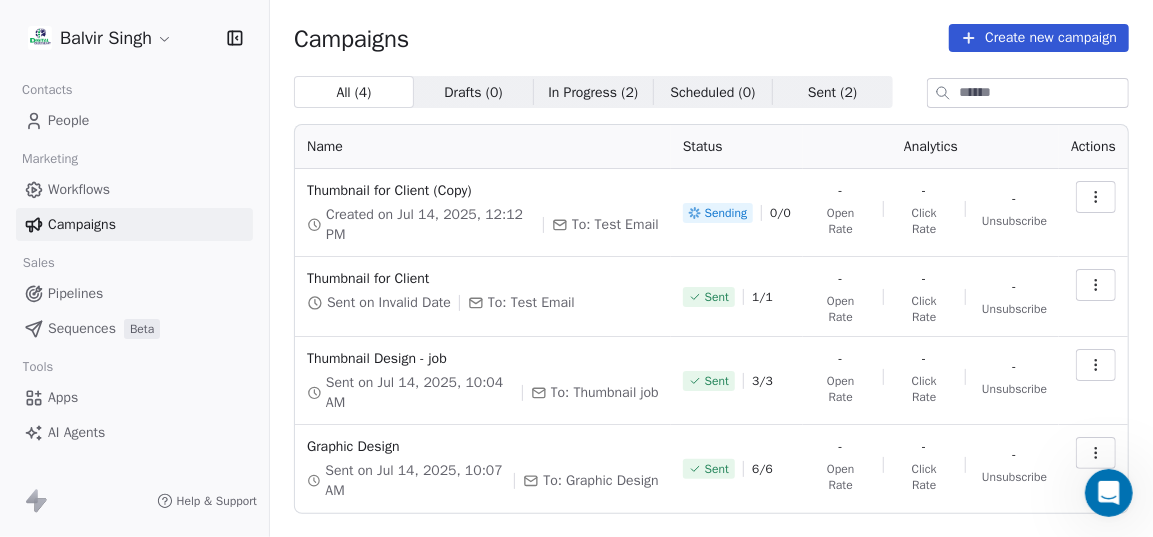 scroll, scrollTop: 59, scrollLeft: 0, axis: vertical 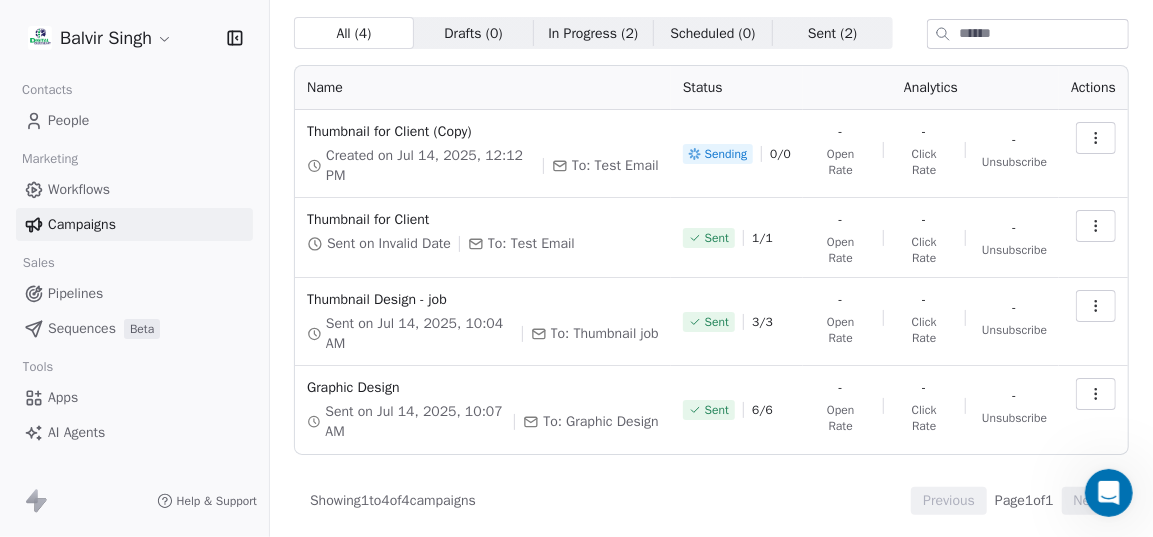 click at bounding box center [1108, 492] 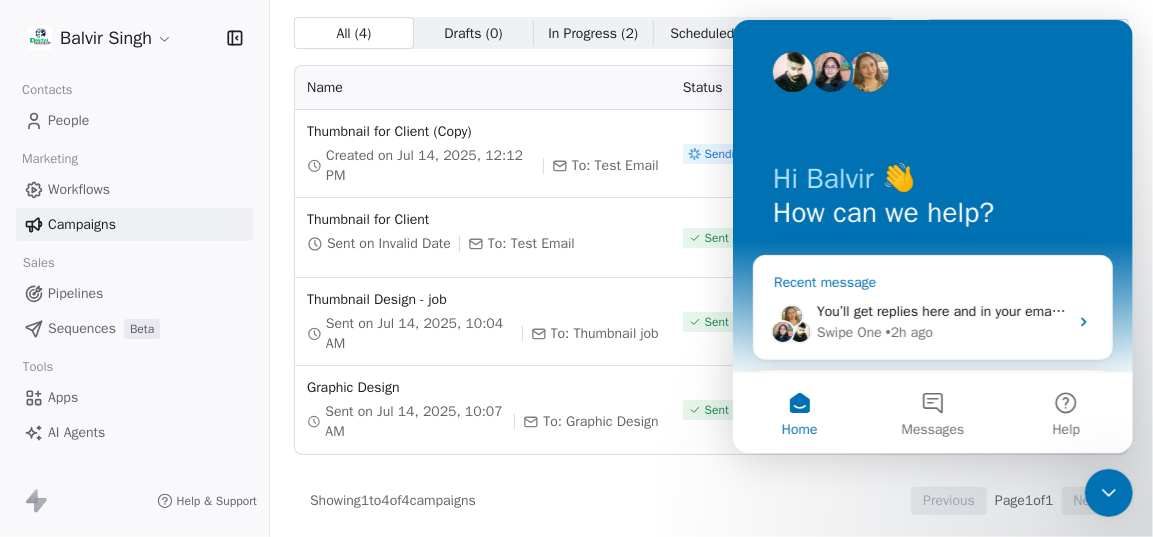 scroll, scrollTop: 60, scrollLeft: 0, axis: vertical 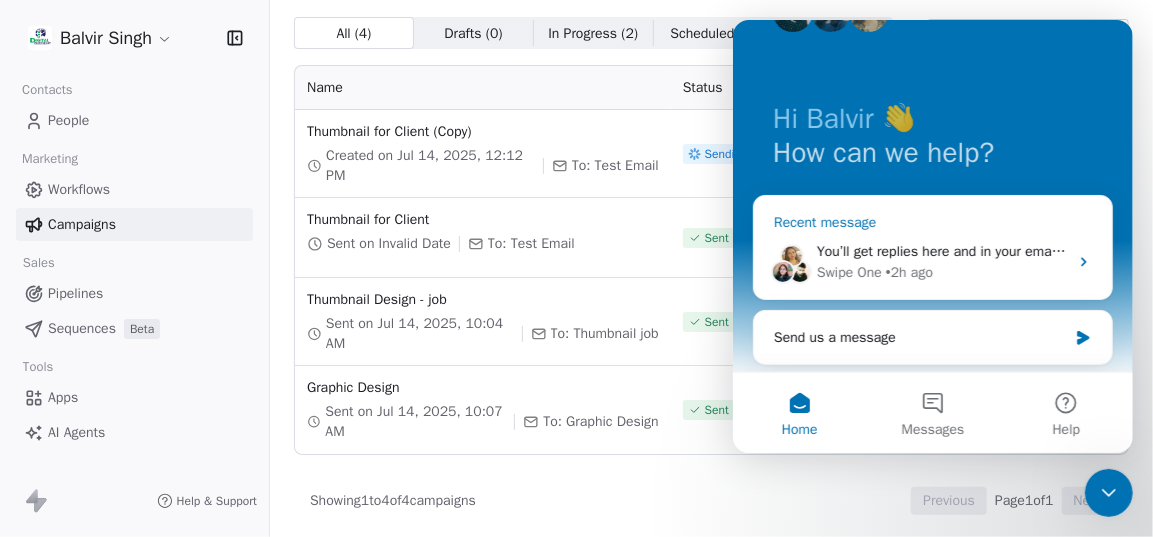 click on "You’ll get replies here and in your email: ✉️ [EMAIL] Our usual reply time 🕒 1 day" at bounding box center [1067, 251] 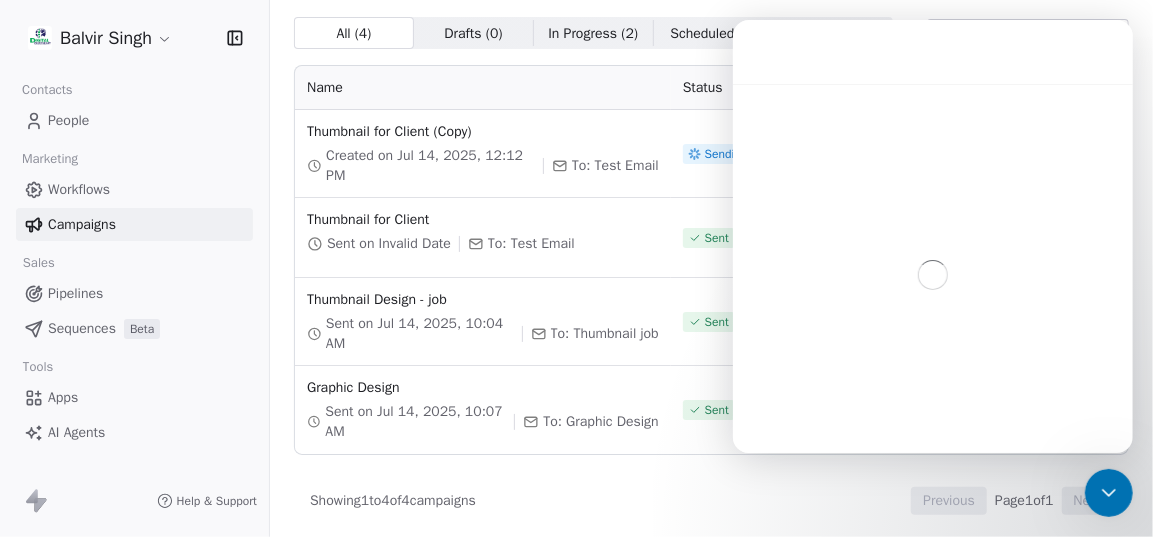 scroll, scrollTop: 0, scrollLeft: 0, axis: both 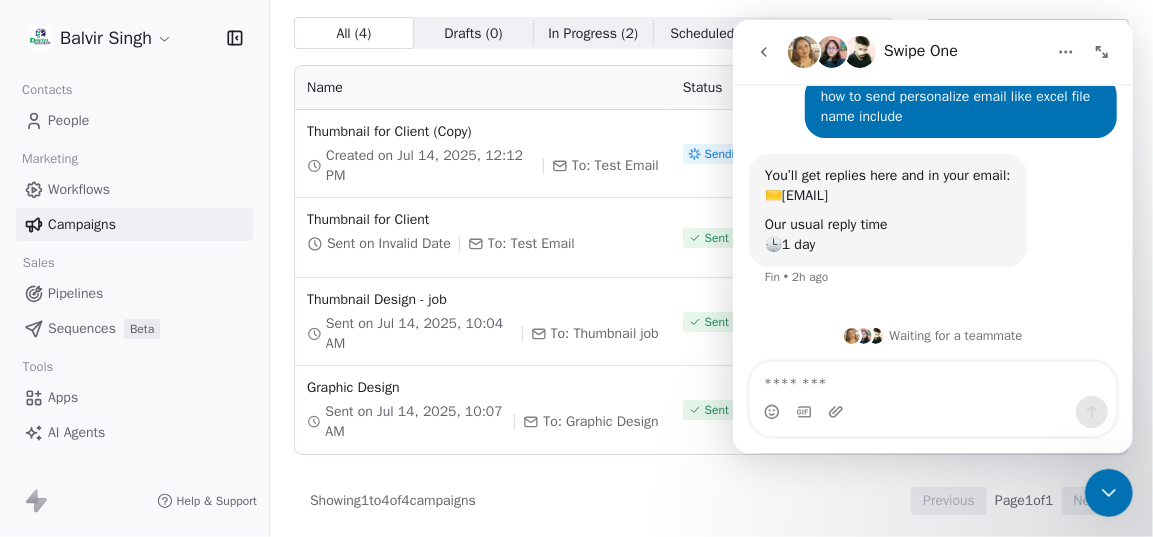 click at bounding box center (763, 52) 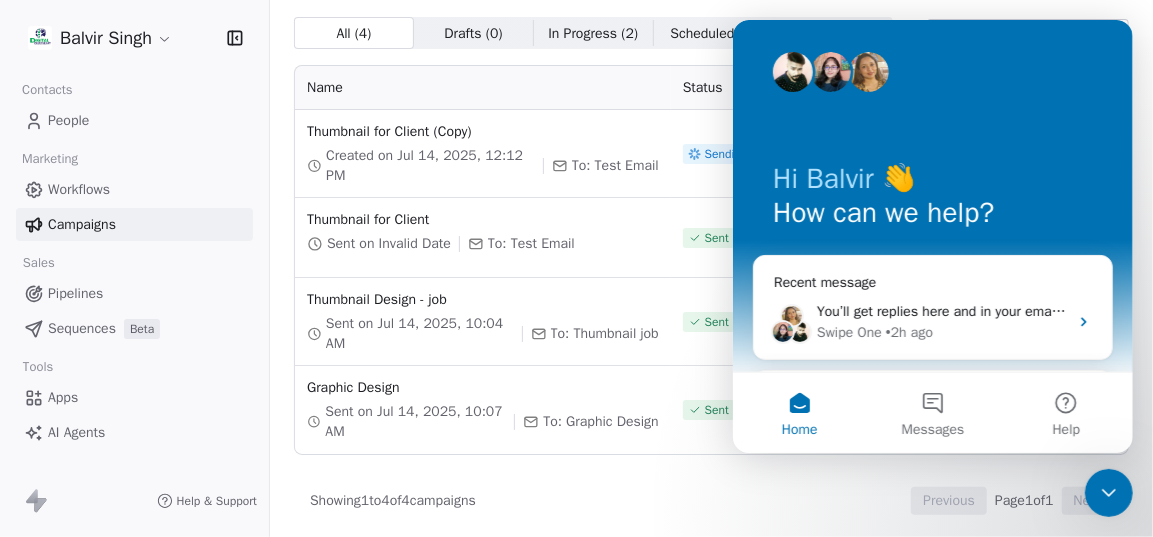 scroll, scrollTop: 0, scrollLeft: 0, axis: both 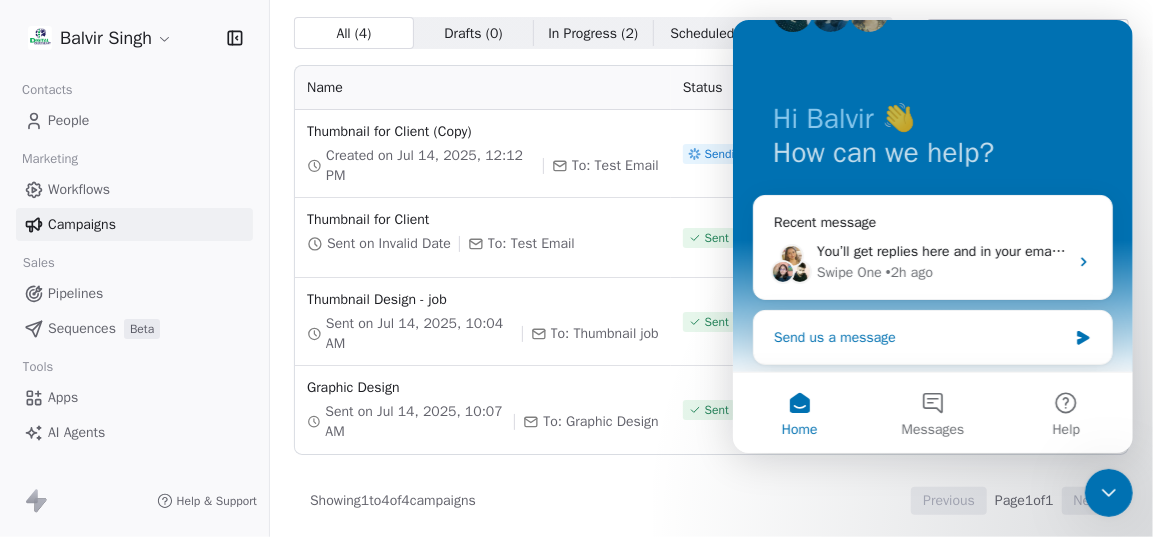 click on "Send us a message" at bounding box center (919, 337) 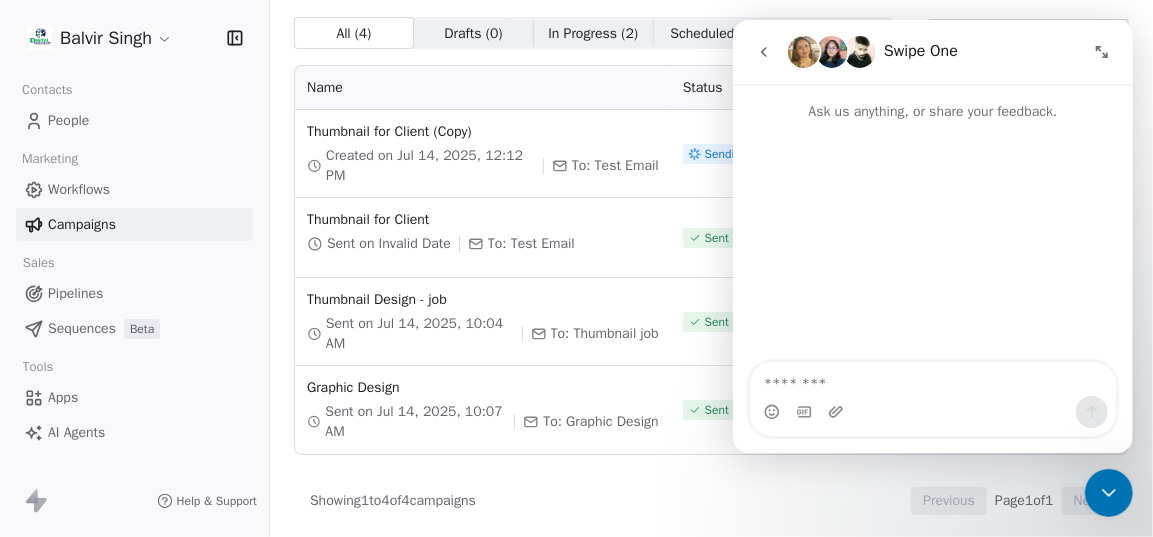 click at bounding box center [932, 379] 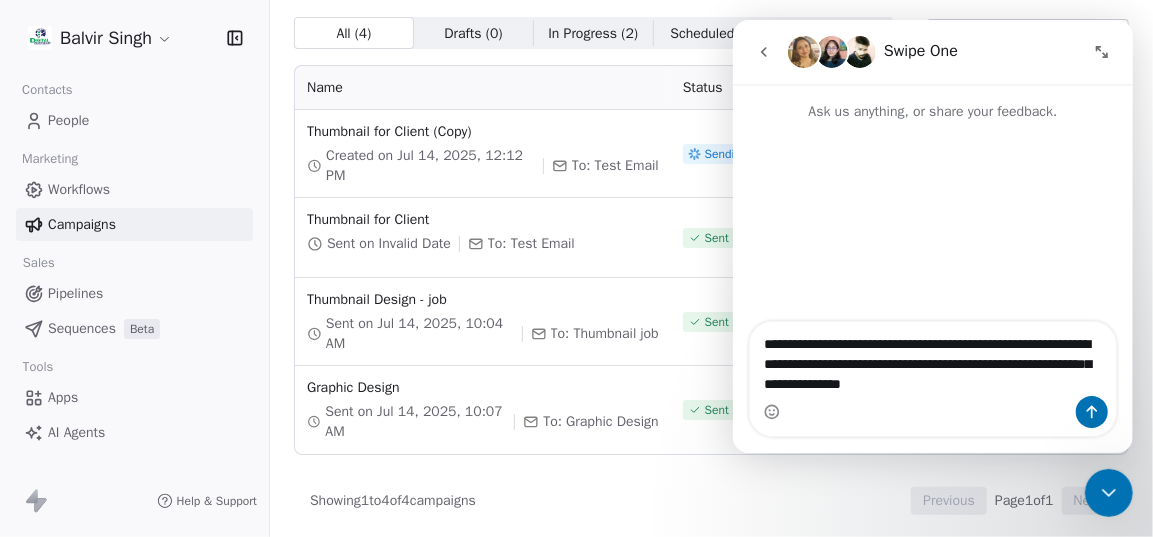 click on "**********" at bounding box center [932, 359] 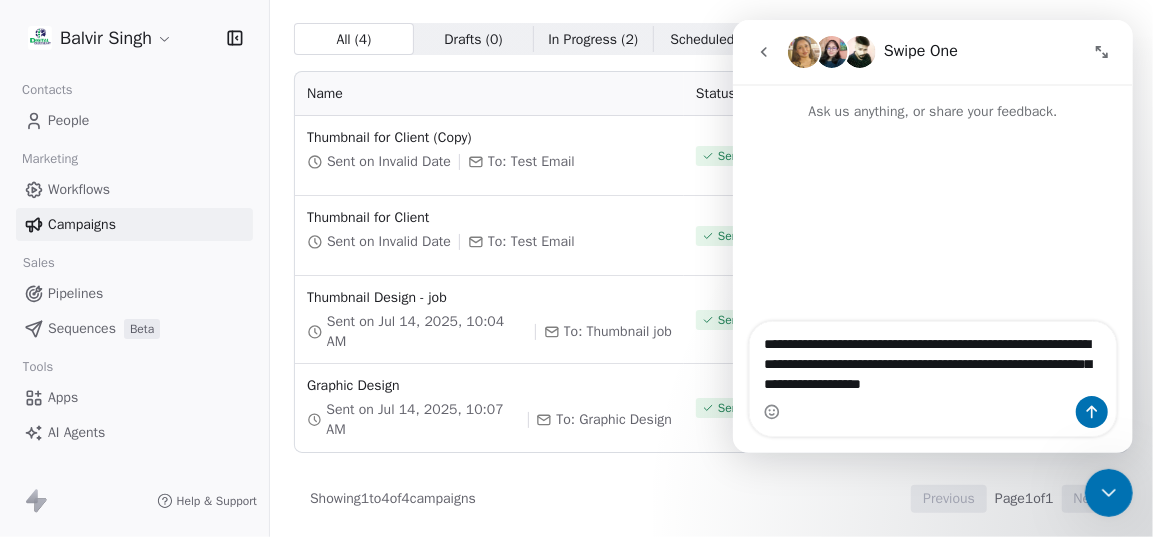 scroll, scrollTop: 51, scrollLeft: 0, axis: vertical 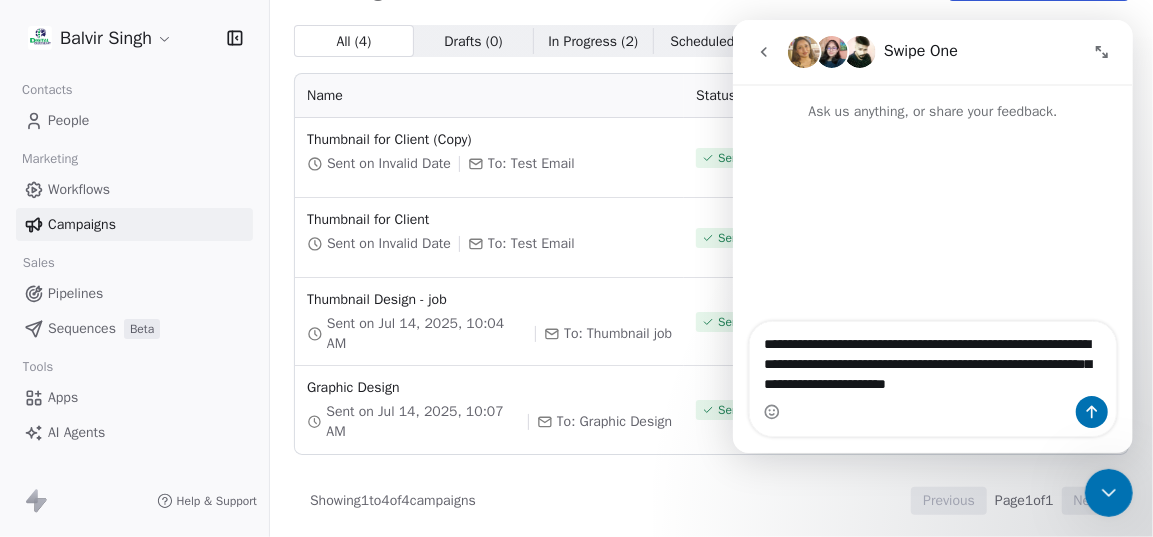 type on "**********" 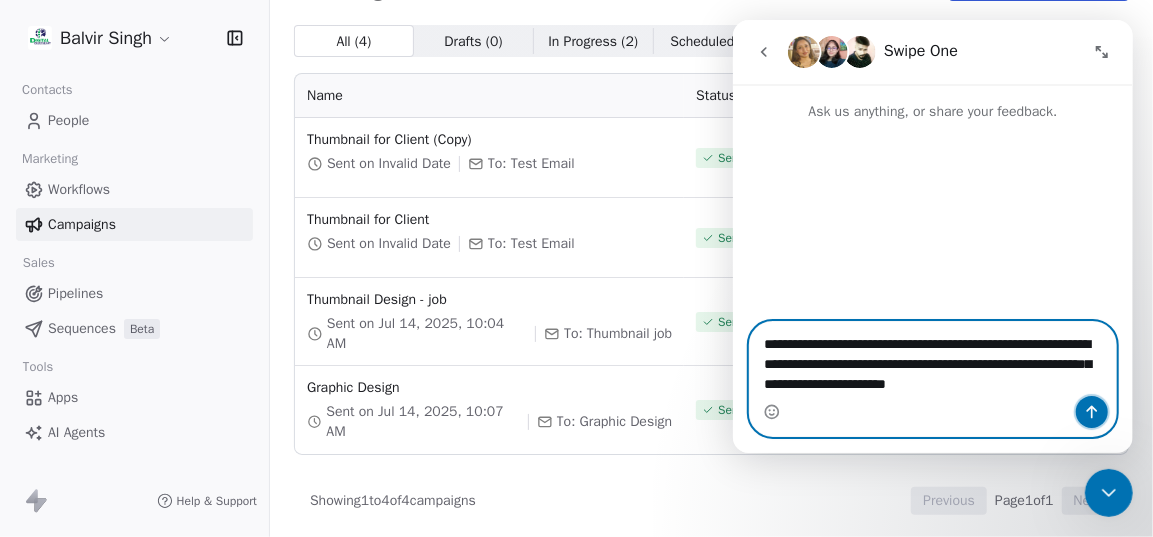 click 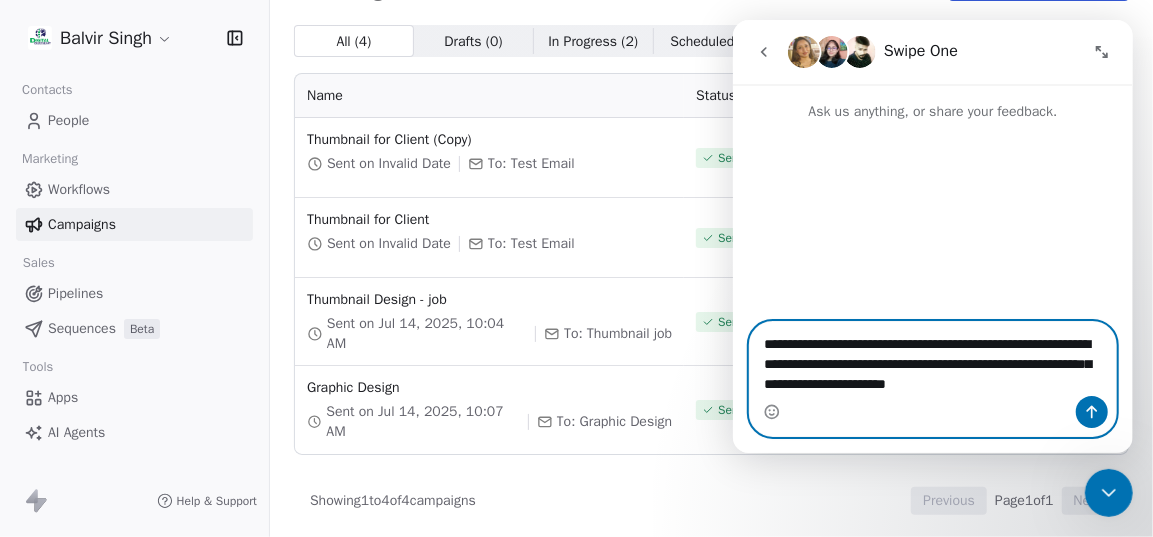 type 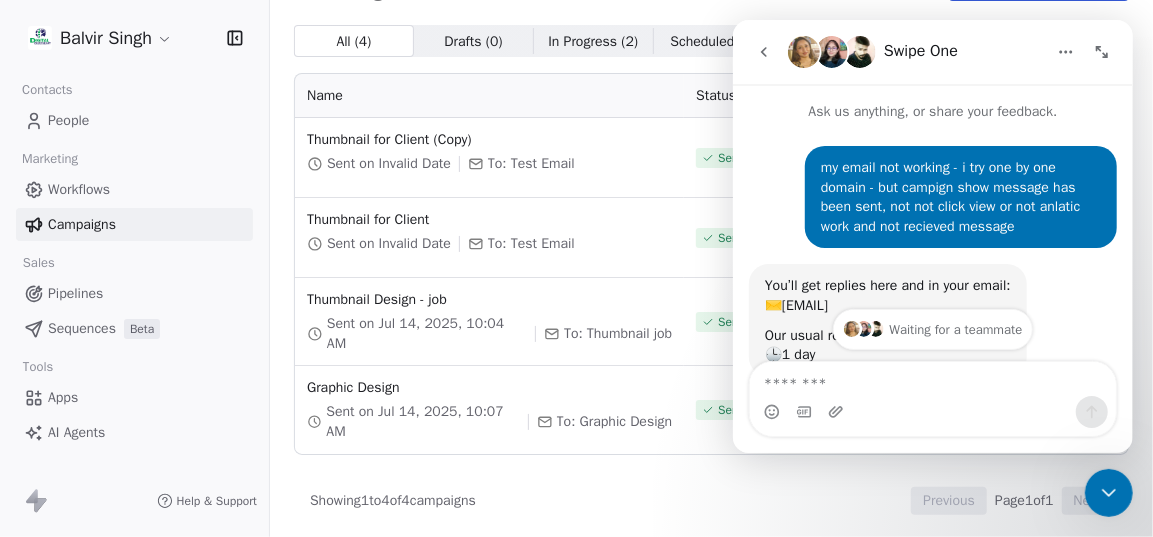 scroll, scrollTop: 110, scrollLeft: 0, axis: vertical 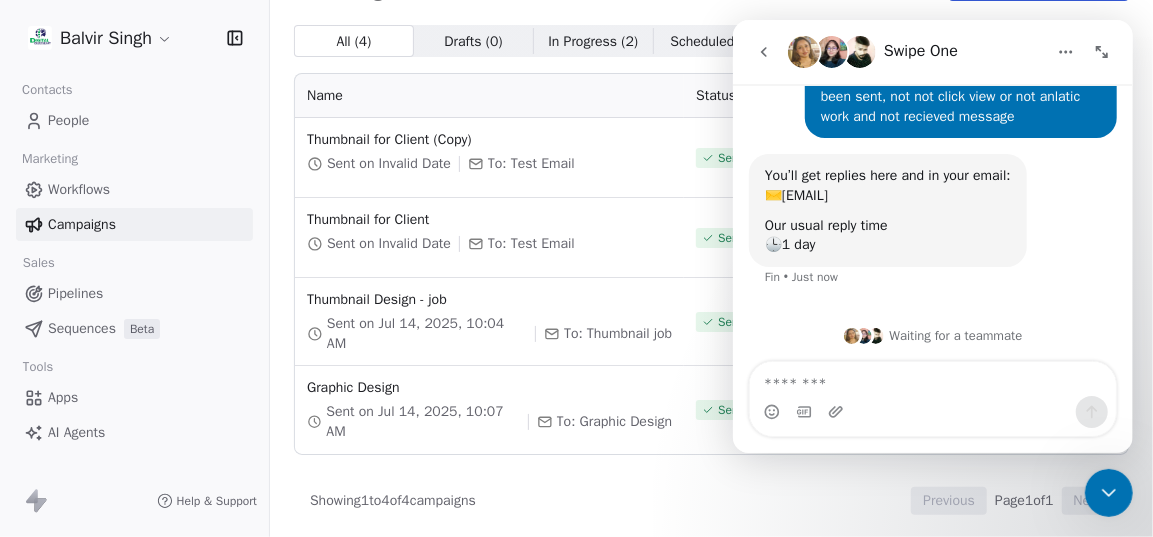 click at bounding box center [932, 379] 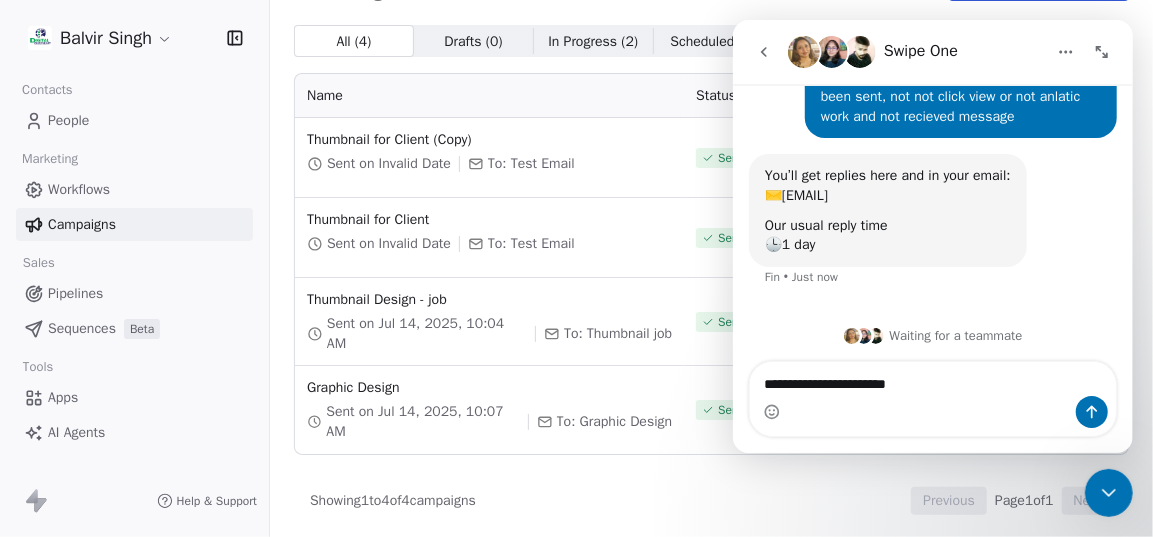 type on "**********" 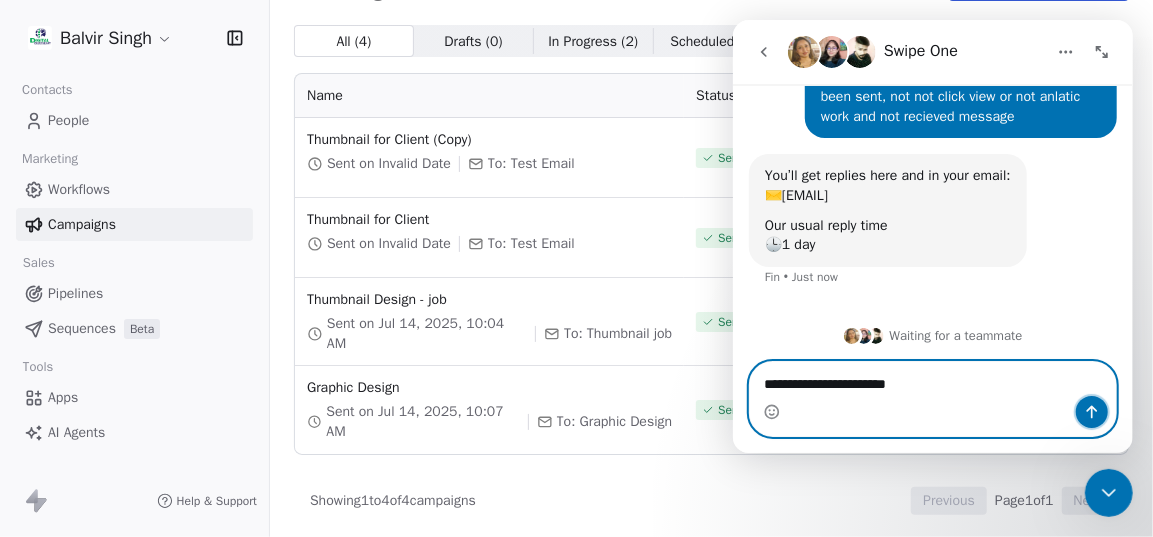 click 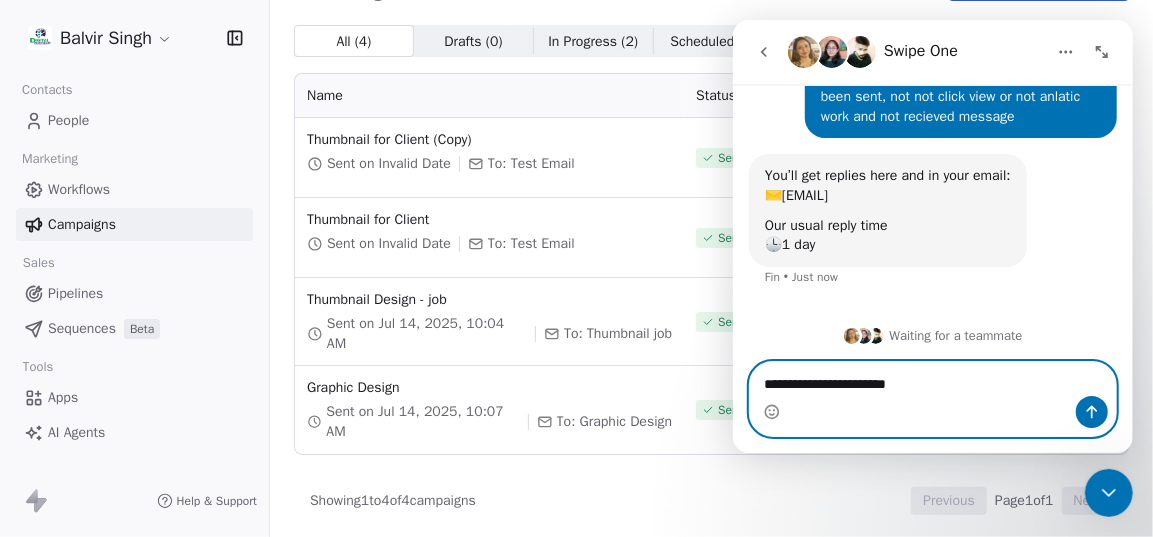 type 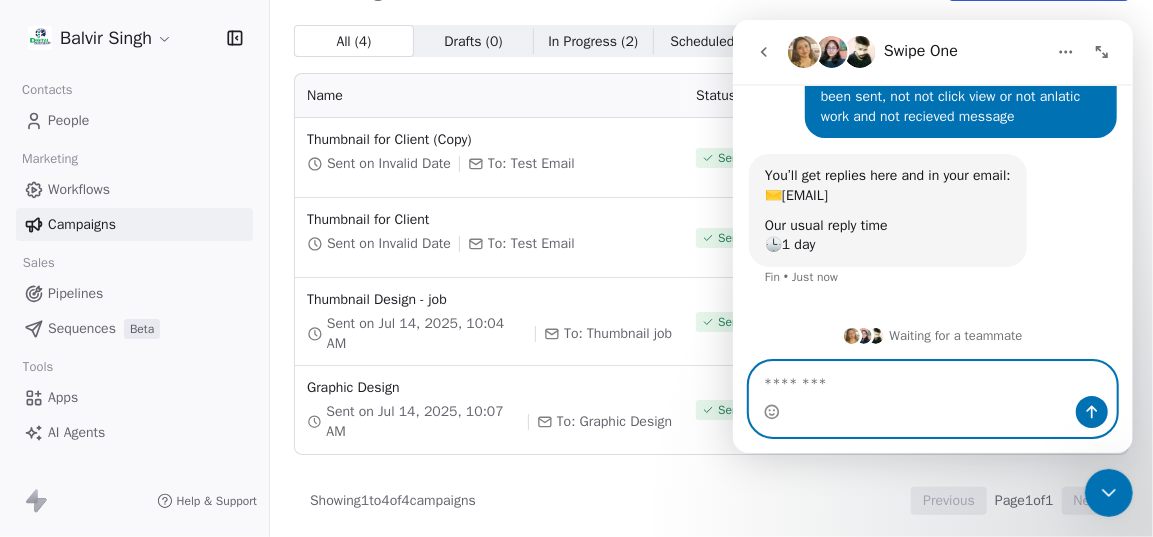 scroll, scrollTop: 169, scrollLeft: 0, axis: vertical 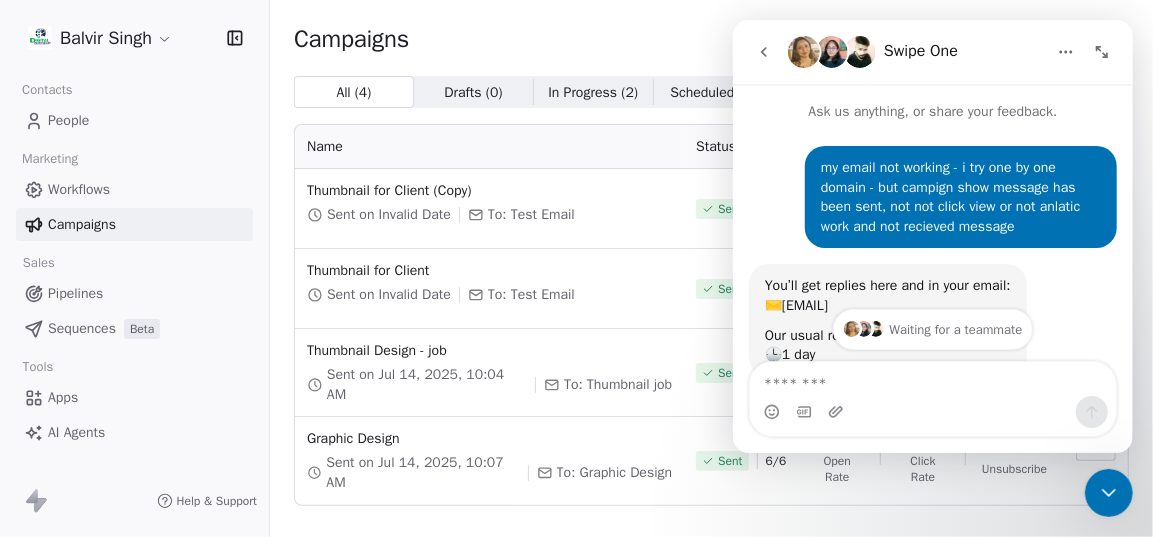 click on "Name" at bounding box center (489, 147) 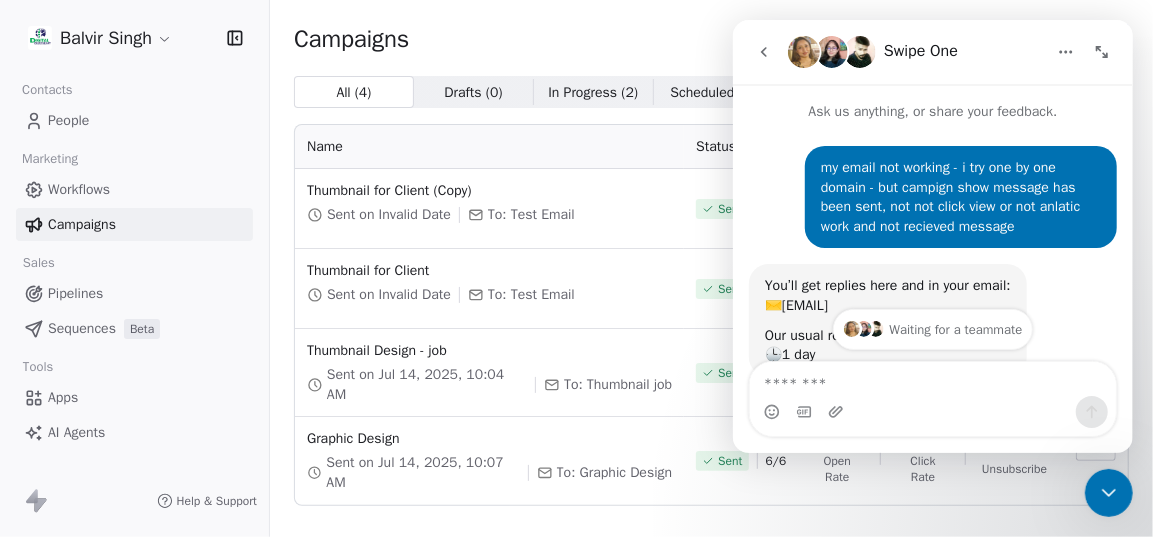 click at bounding box center (763, 52) 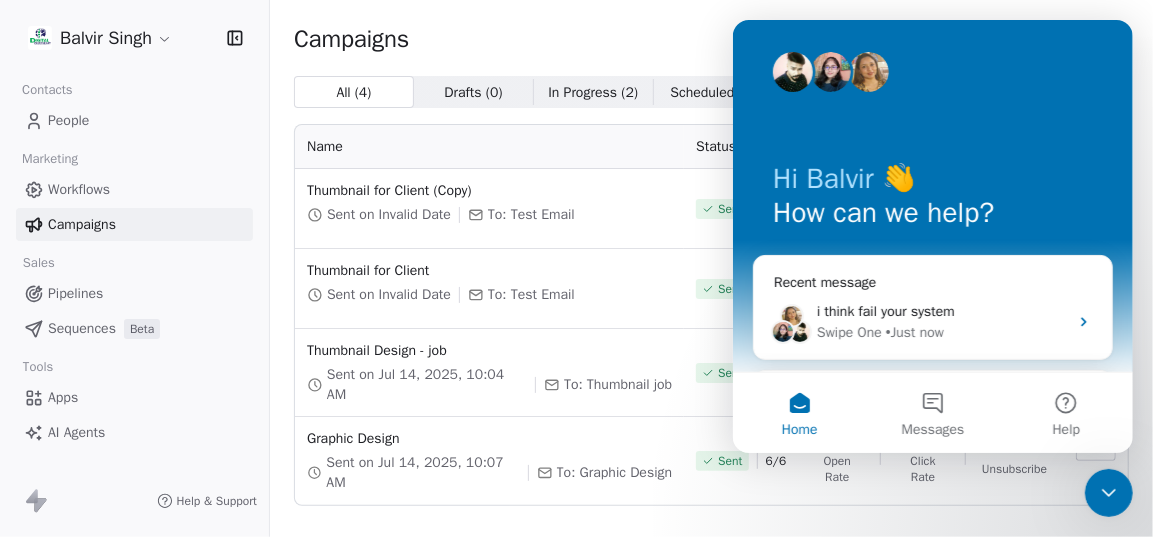 click 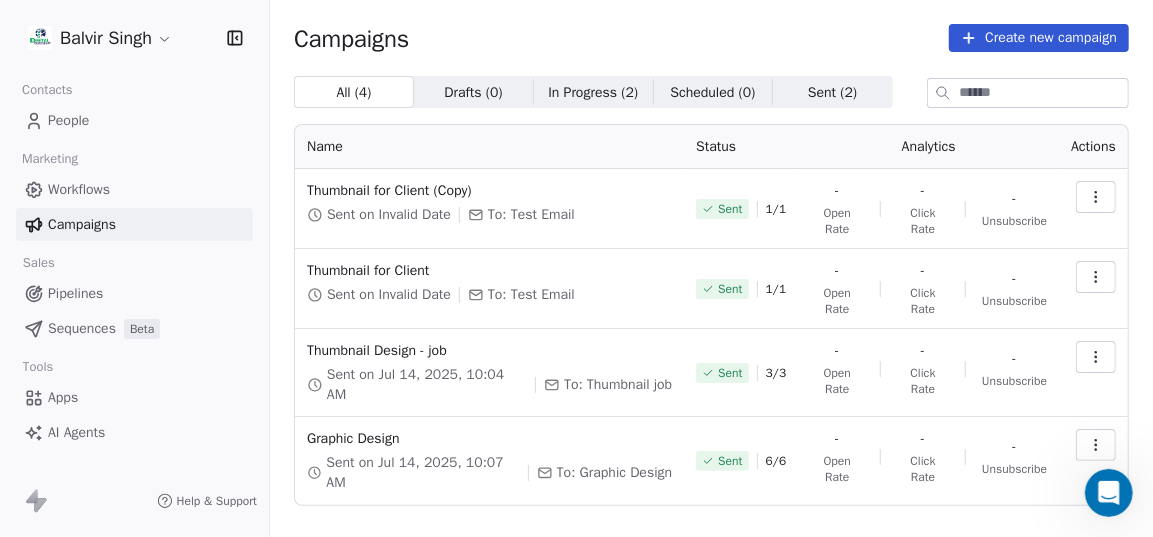 scroll, scrollTop: 51, scrollLeft: 0, axis: vertical 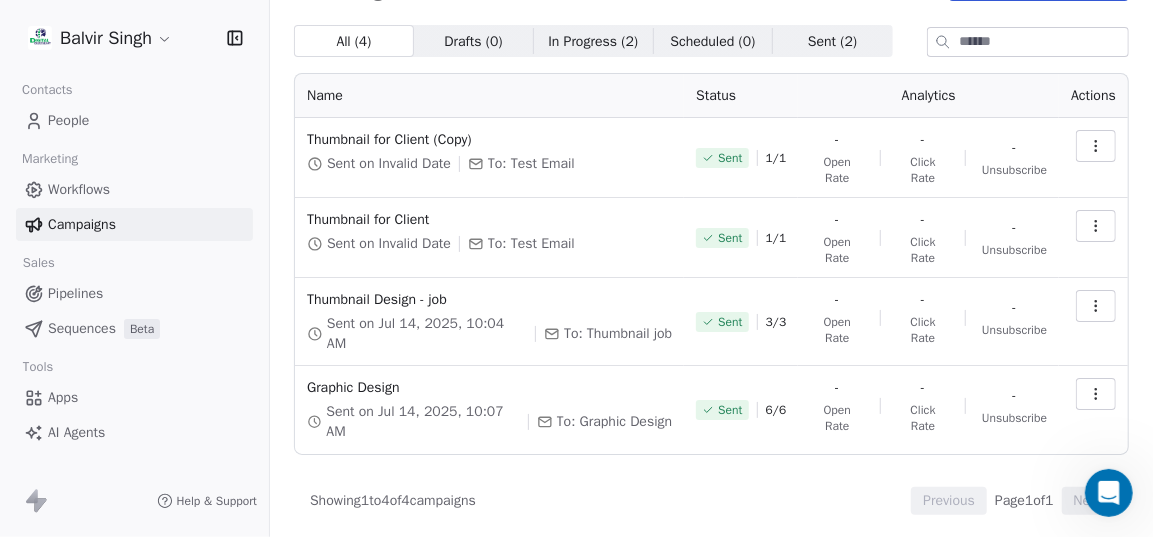 click at bounding box center [1096, 146] 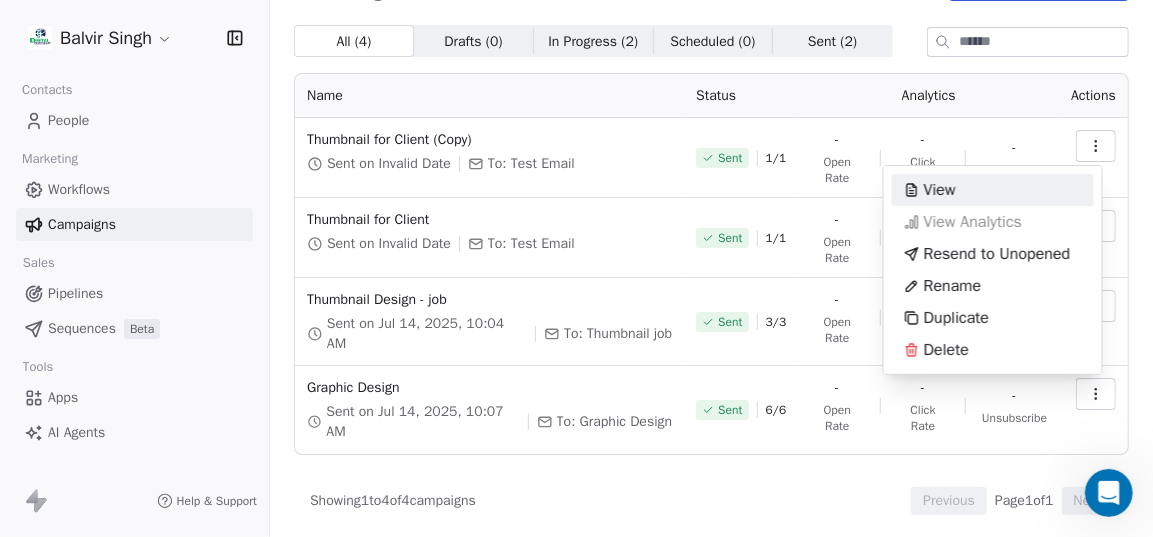 click on "[FIRST] [LAST] Contacts People Marketing Workflows Campaigns Sales Pipelines Sequences Beta Tools Apps AI Agents Help & Support Campaigns Create new campaign All ( 4 ) All ( 4 ) Drafts ( 0 ) Drafts ( 0 ) In Progress ( 2 ) In Progress ( 2 ) Scheduled ( 0 ) Scheduled ( 0 ) Sent ( 2 ) Sent ( 2 ) Name Status Analytics Actions Thumbnail for Client (Copy) Sent on Invalid Date To: Test Email Sent 1 / 1 - Open Rate - Click Rate - Unsubscribe Thumbnail for Client Sent on Invalid Date To: Test Email Sent 1 / 1 - Open Rate - Click Rate - Unsubscribe Thumbnail Design - job Sent on Jul 14, 2025, 10:04 AM To: Thumbnail job Sent 3 / 3 - Open Rate - Click Rate - Unsubscribe Graphic Design Sent on Jul 14, 2025, 10:07 AM To: Graphic Design Sent 6 / 6 - Open Rate - Click Rate - Unsubscribe Showing 1 to 4 of 4 campaigns Previous Page 1 of 1 Next View View Analytics Resend to Unopened Rename Duplicate Delete" at bounding box center (576, 268) 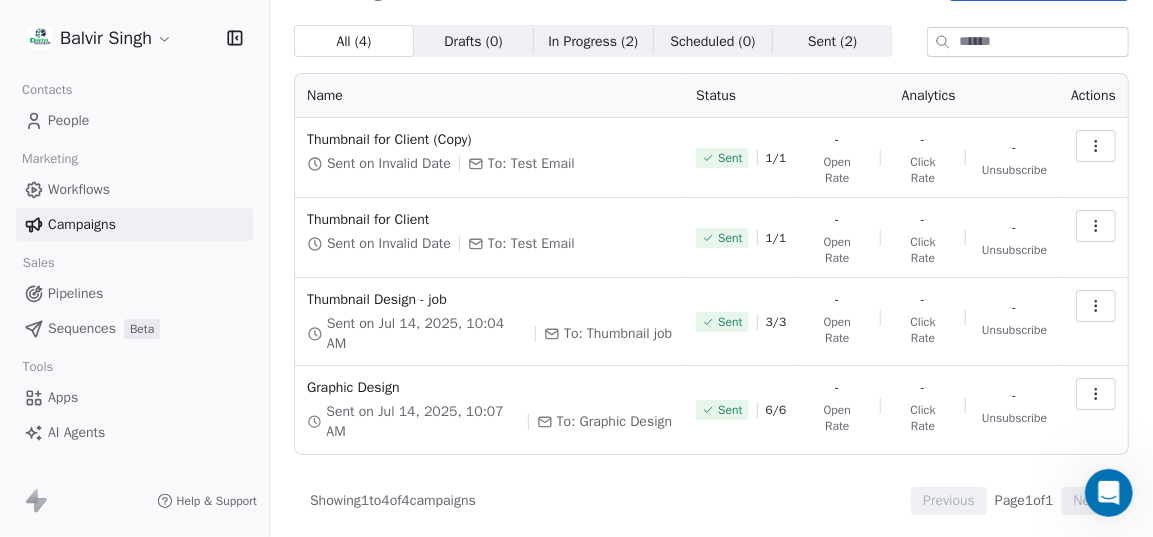 click 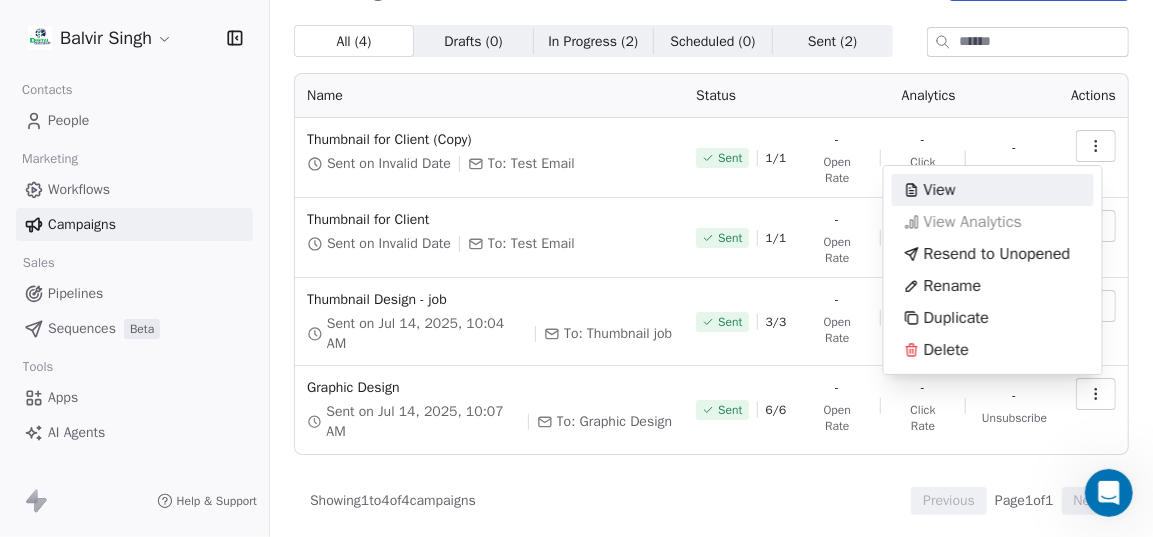 click on "[FIRST] [LAST] Contacts People Marketing Workflows Campaigns Sales Pipelines Sequences Beta Tools Apps AI Agents Help & Support Campaigns Create new campaign All ( 4 ) All ( 4 ) Drafts ( 0 ) Drafts ( 0 ) In Progress ( 2 ) In Progress ( 2 ) Scheduled ( 0 ) Scheduled ( 0 ) Sent ( 2 ) Sent ( 2 ) Name Status Analytics Actions Thumbnail for Client (Copy) Sent on Invalid Date To: Test Email Sent 1 / 1 - Open Rate - Click Rate - Unsubscribe Thumbnail for Client Sent on Invalid Date To: Test Email Sent 1 / 1 - Open Rate - Click Rate - Unsubscribe Thumbnail Design - job Sent on Jul 14, 2025, 10:04 AM To: Thumbnail job Sent 3 / 3 - Open Rate - Click Rate - Unsubscribe Graphic Design Sent on Jul 14, 2025, 10:07 AM To: Graphic Design Sent 6 / 6 - Open Rate - Click Rate - Unsubscribe Showing 1 to 4 of 4 campaigns Previous Page 1 of 1 Next View View Analytics Resend to Unopened Rename Duplicate Delete" at bounding box center [576, 268] 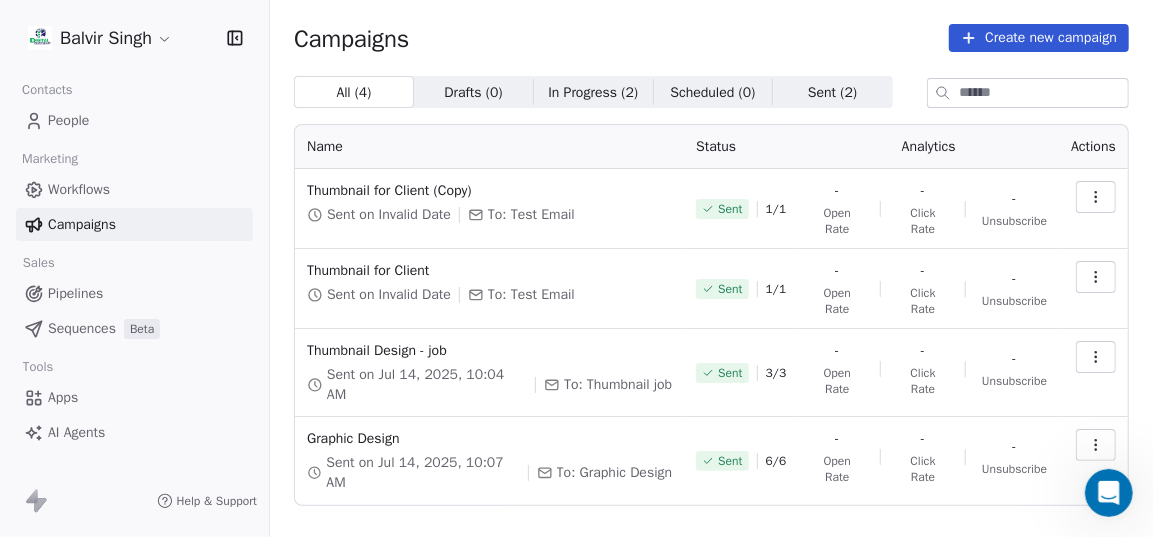 scroll, scrollTop: 51, scrollLeft: 0, axis: vertical 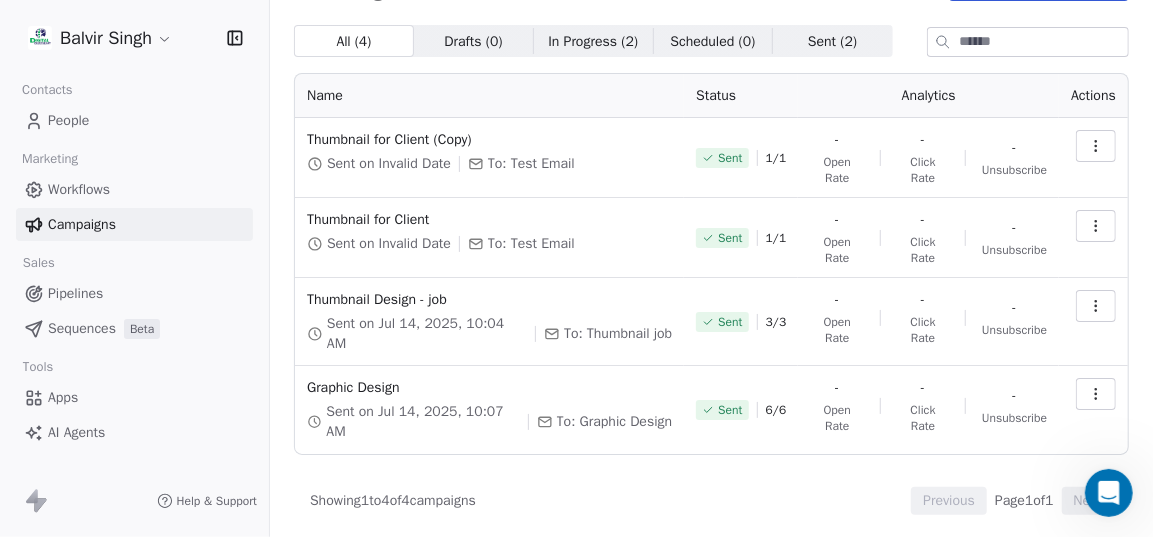 click on "People" at bounding box center [134, 120] 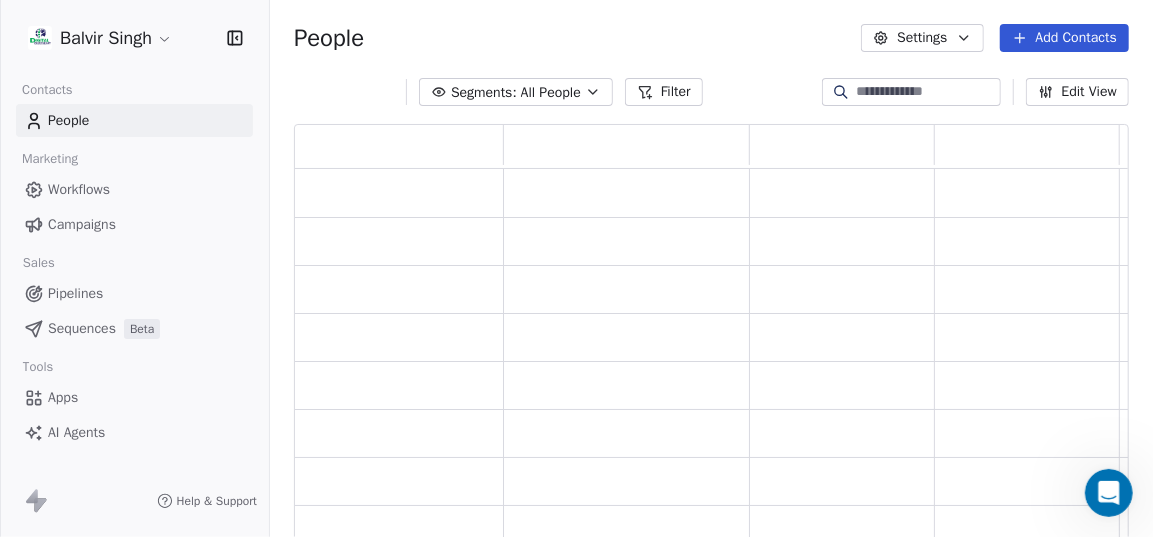 scroll, scrollTop: 0, scrollLeft: 0, axis: both 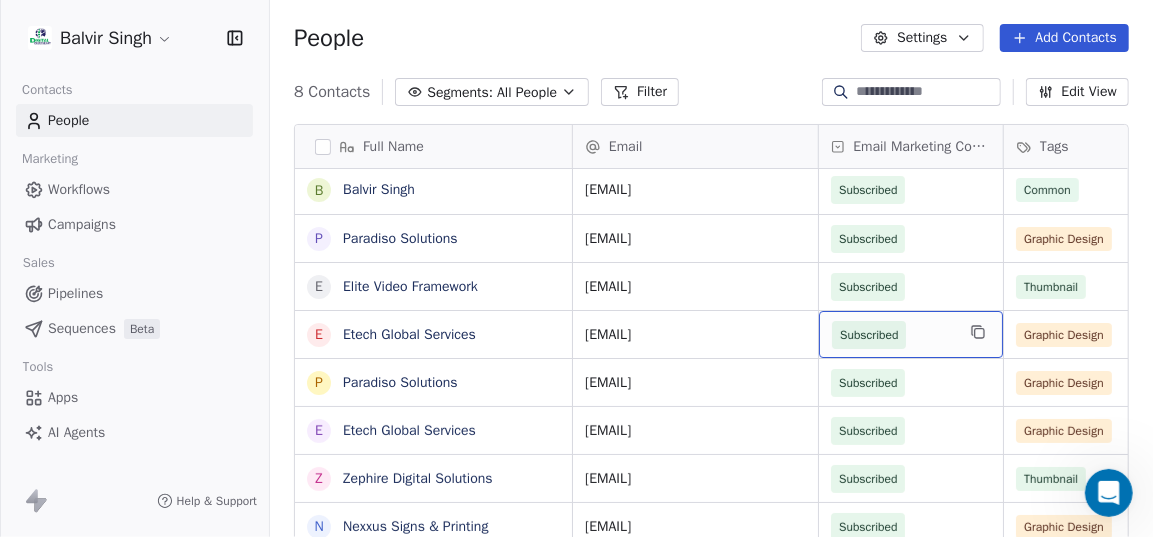 click on "Subscribed" at bounding box center [893, 335] 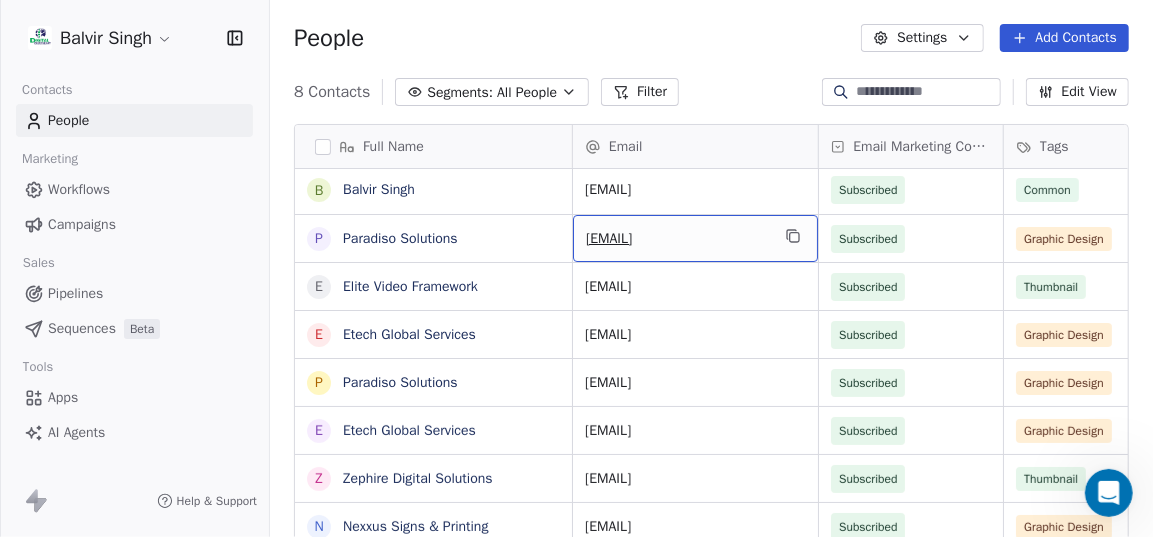 scroll, scrollTop: 0, scrollLeft: 0, axis: both 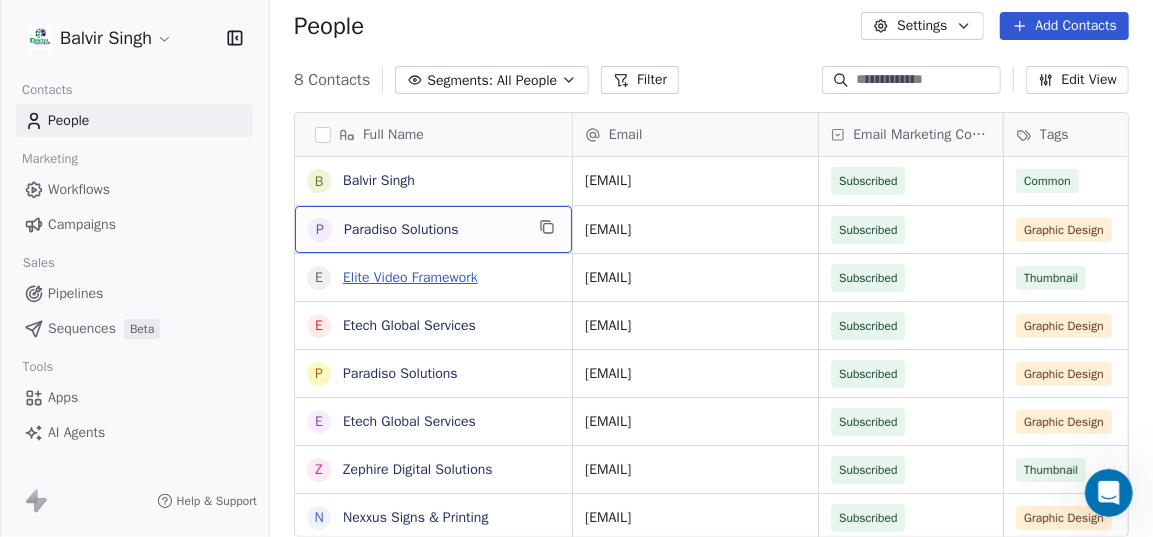 click on "Elite Video Framework" at bounding box center (410, 277) 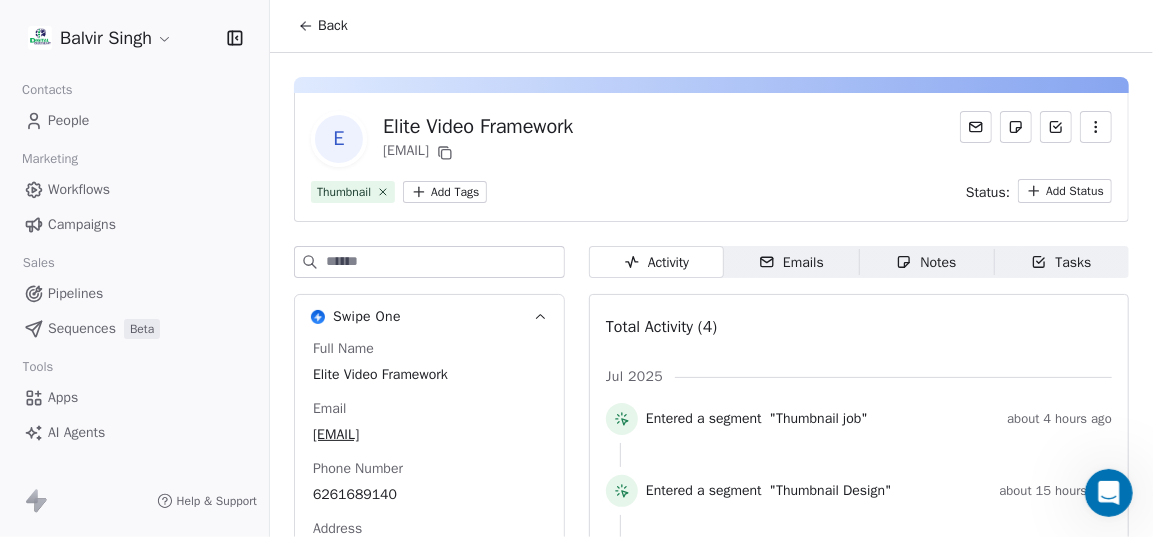 click on "People" at bounding box center [68, 120] 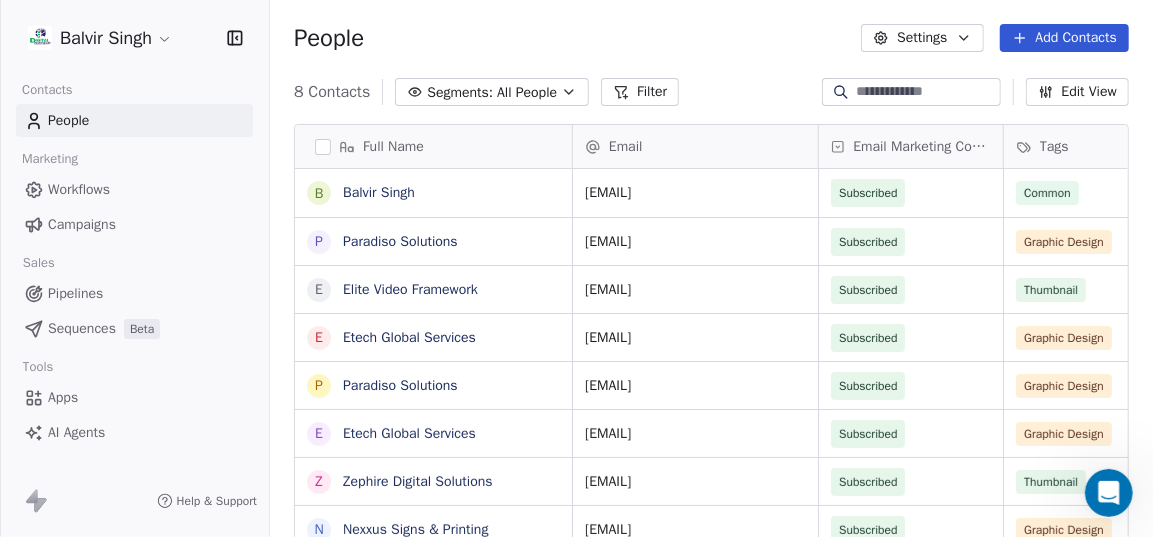 scroll, scrollTop: 15, scrollLeft: 14, axis: both 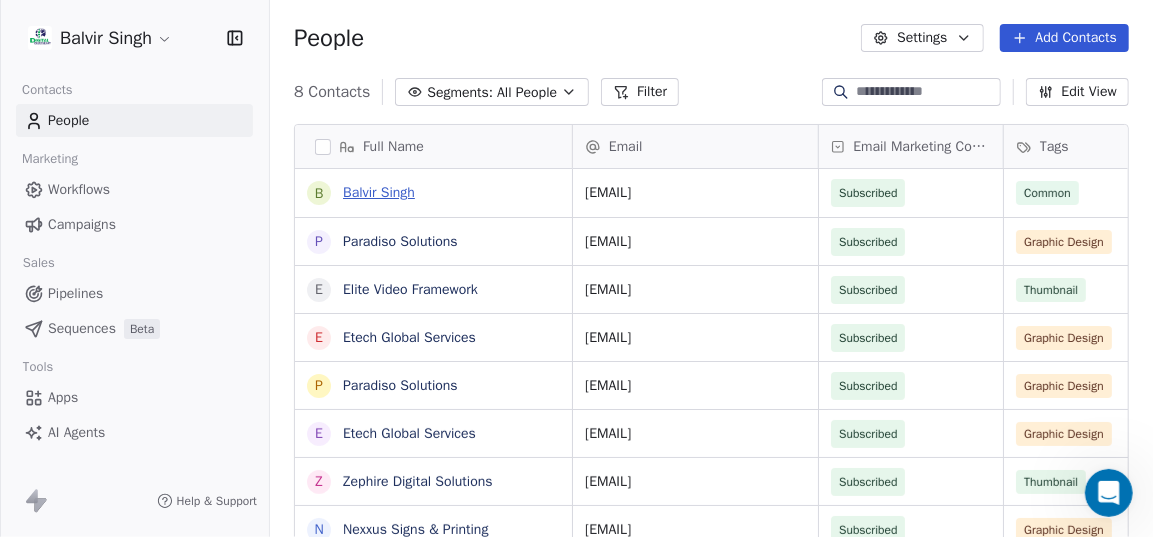 click on "Balvir Singh" at bounding box center (379, 192) 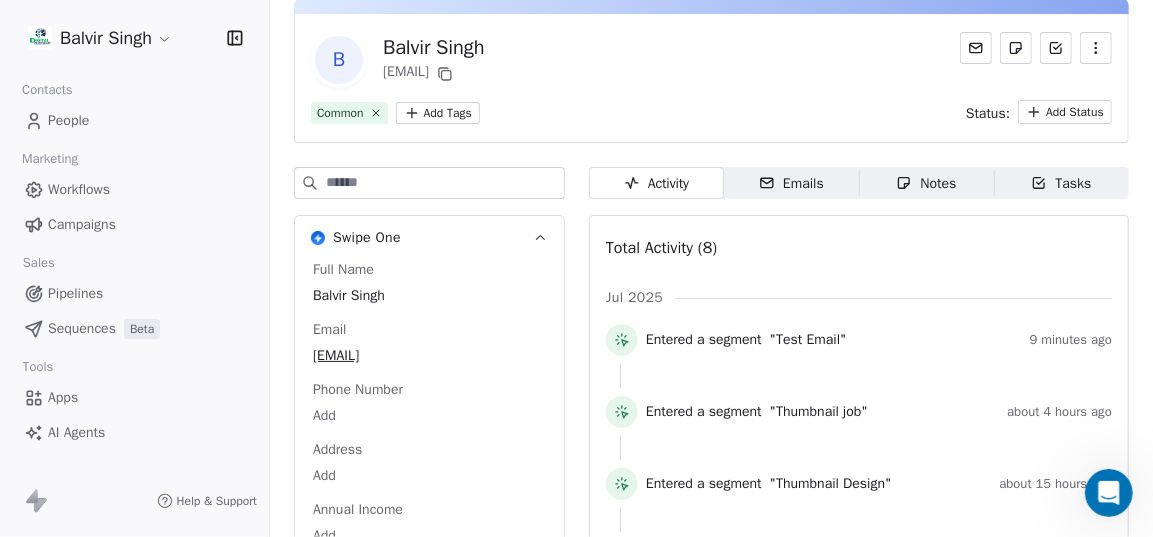 scroll, scrollTop: 0, scrollLeft: 0, axis: both 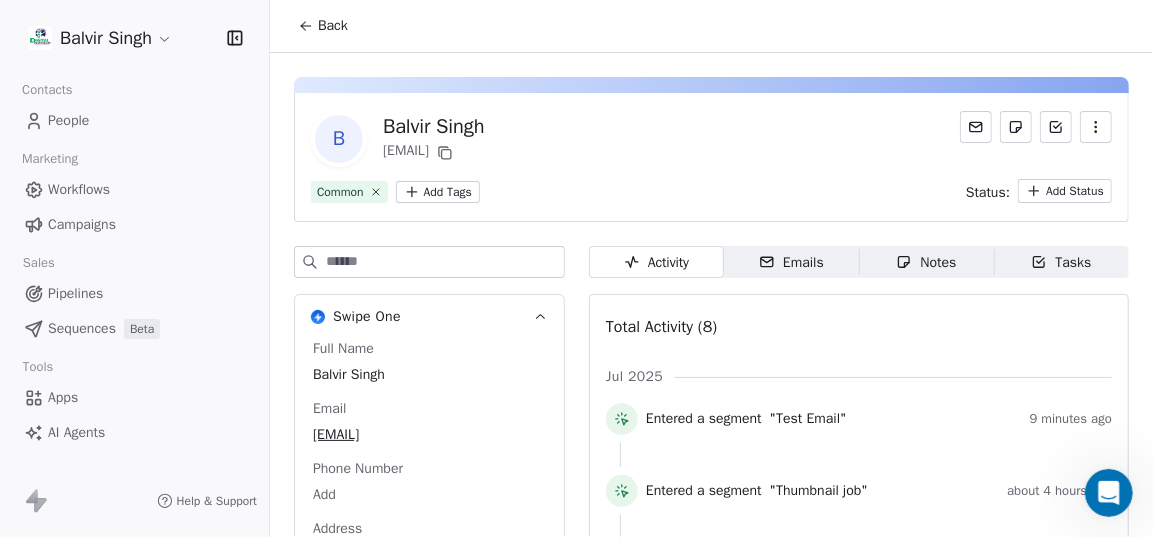 click on "People" at bounding box center (68, 120) 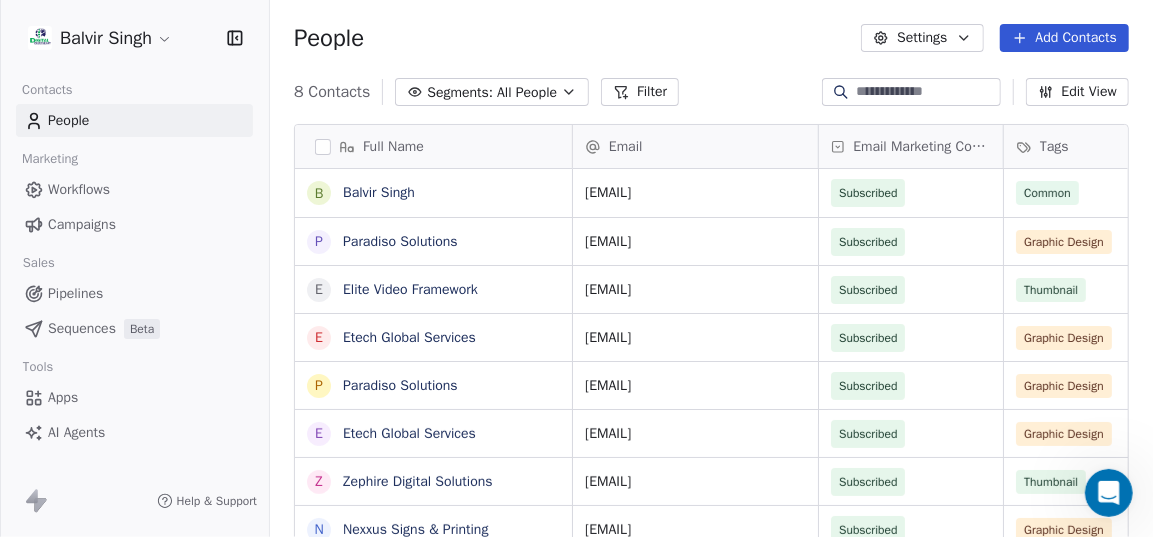 scroll, scrollTop: 15, scrollLeft: 14, axis: both 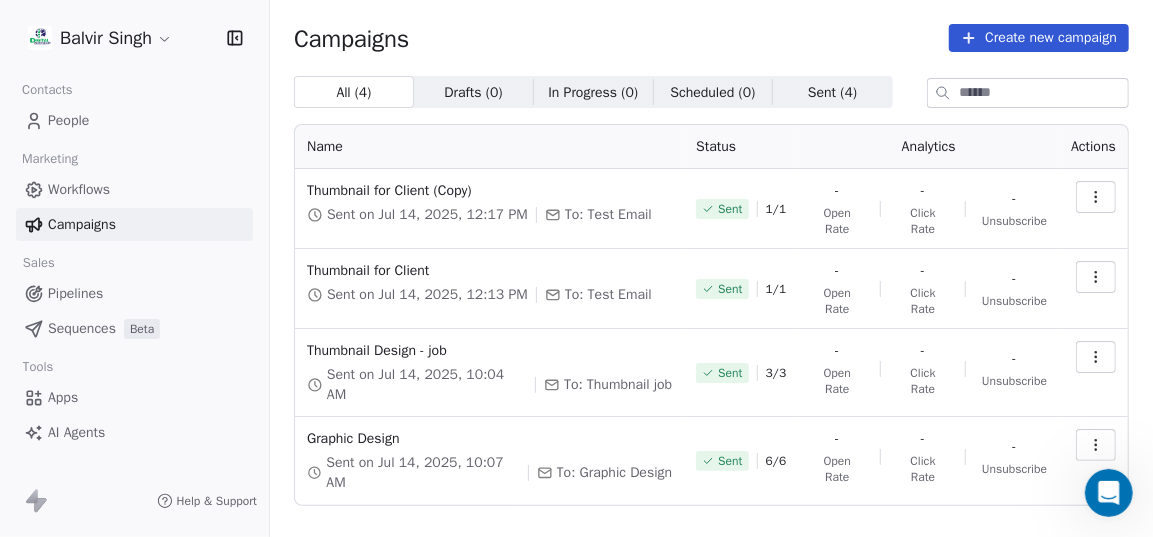 click at bounding box center (1096, 197) 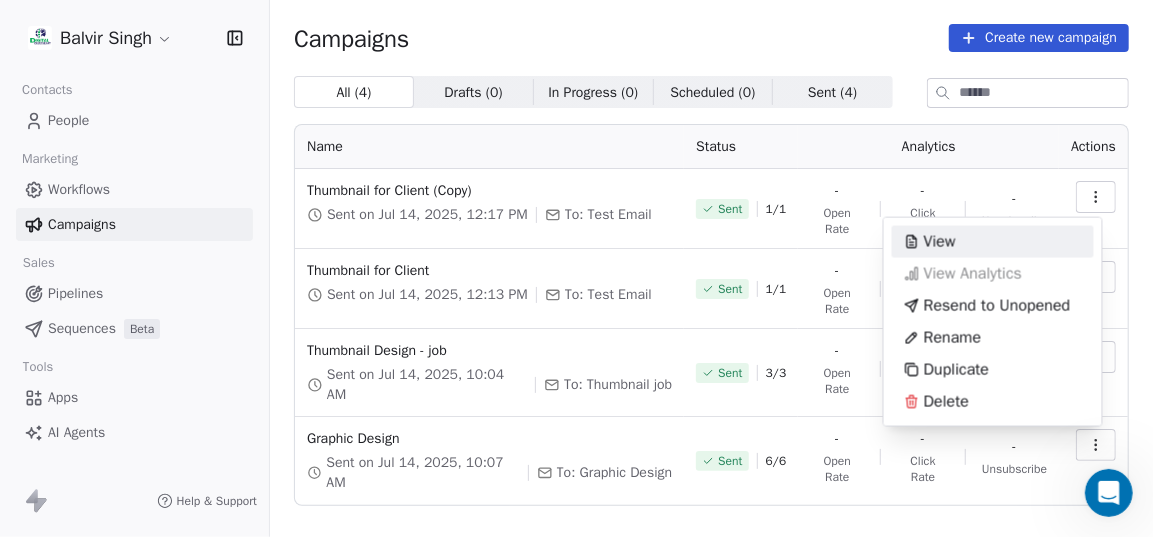 click on "View" at bounding box center [993, 242] 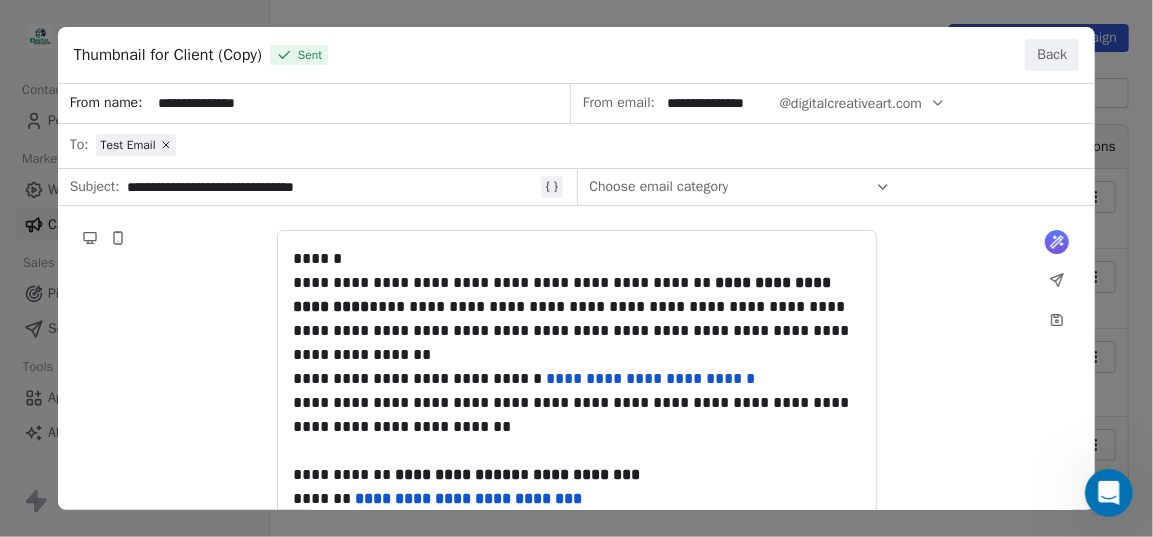 click on "Back" at bounding box center (1052, 55) 